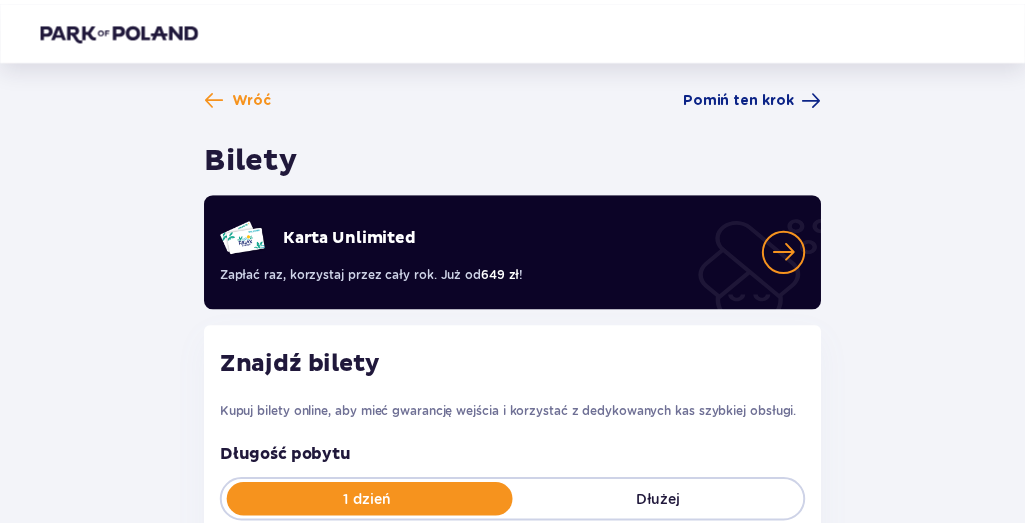 scroll, scrollTop: 94, scrollLeft: 0, axis: vertical 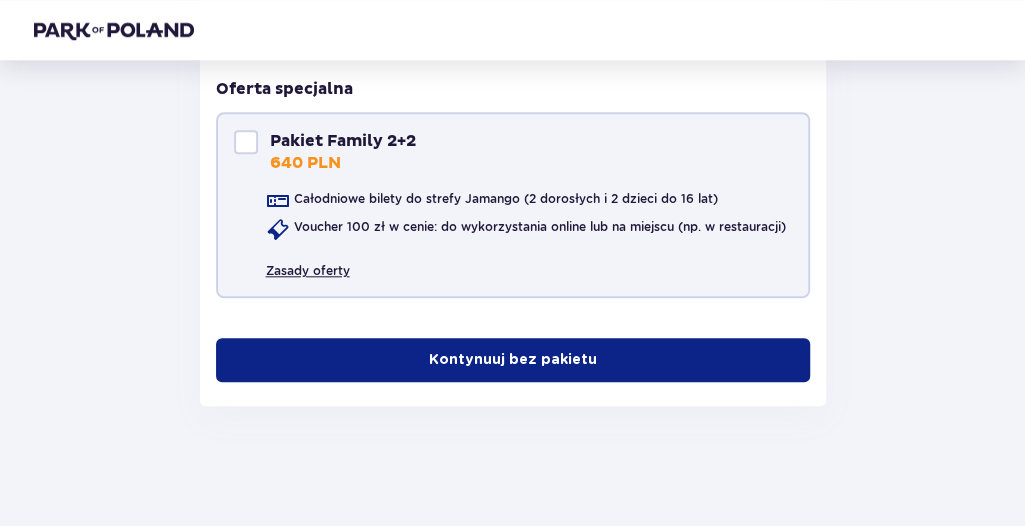 click on "Zasady oferty" at bounding box center [308, 263] 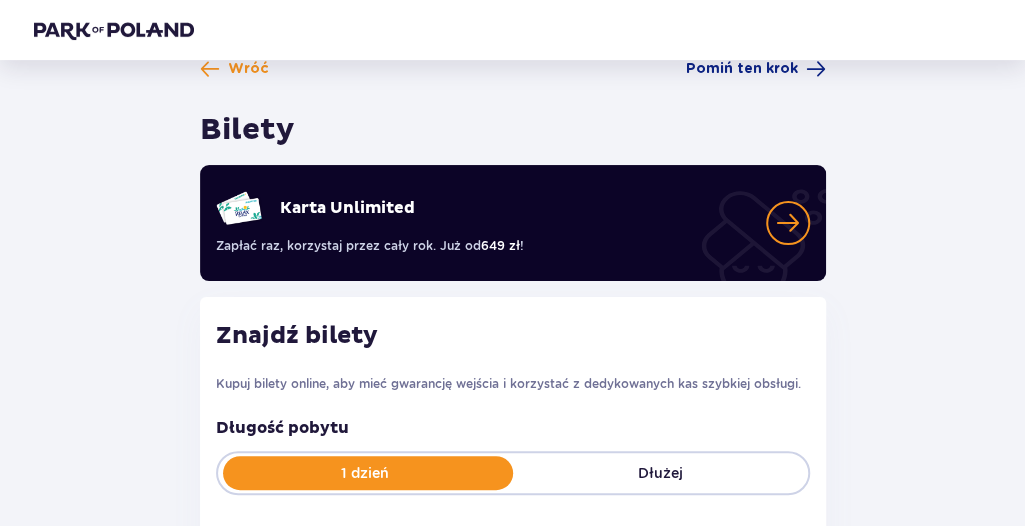 scroll, scrollTop: 116, scrollLeft: 0, axis: vertical 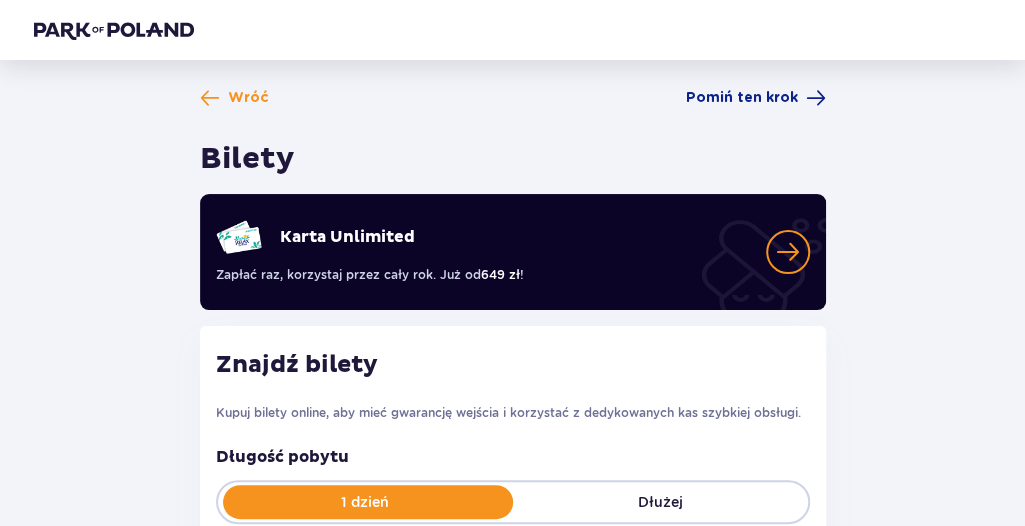 click at bounding box center [788, 252] 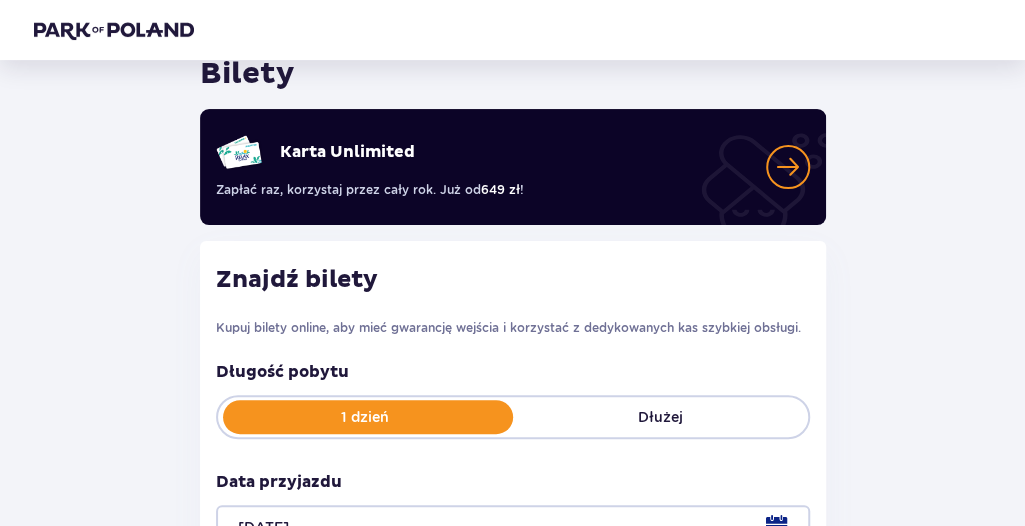 scroll, scrollTop: 300, scrollLeft: 0, axis: vertical 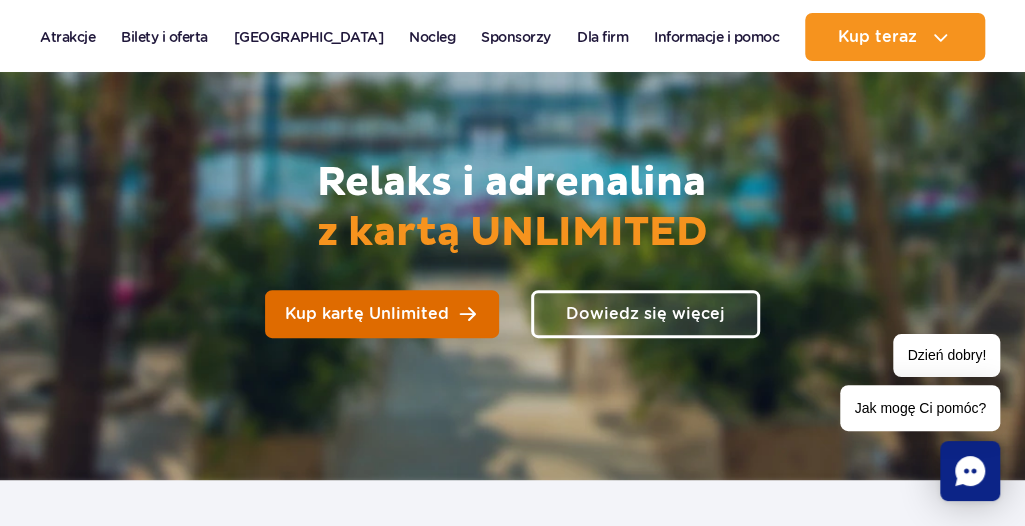click on "Kup kartę Unlimited" at bounding box center (367, 314) 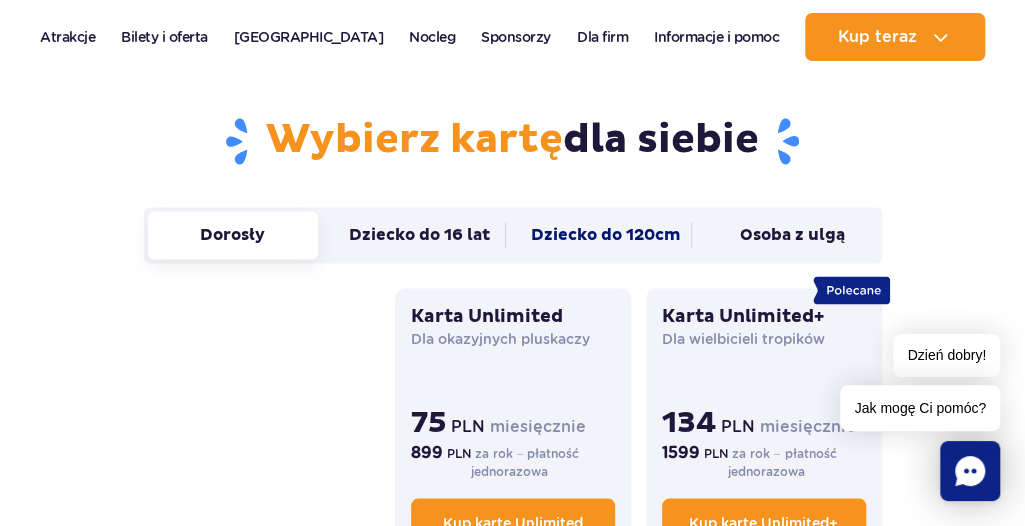 scroll, scrollTop: 1500, scrollLeft: 0, axis: vertical 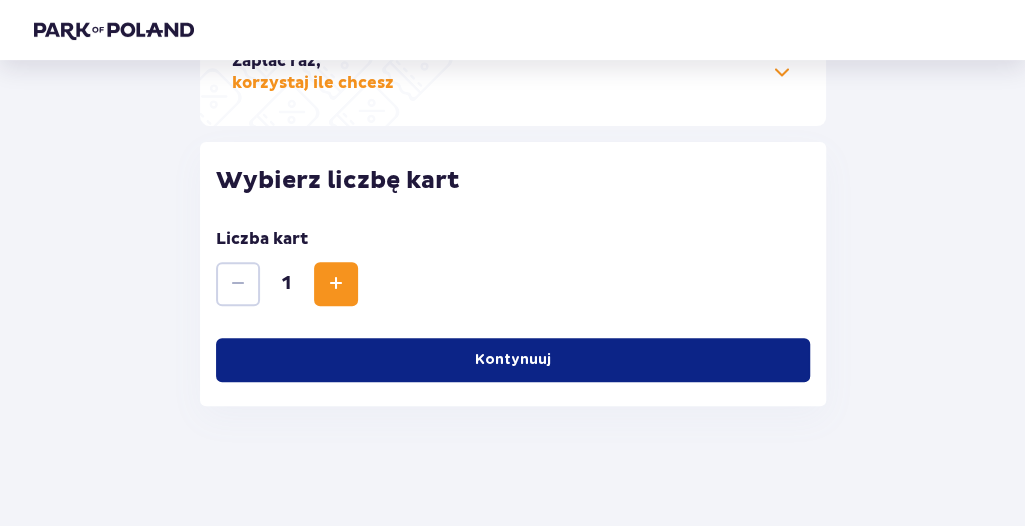 click at bounding box center [336, 284] 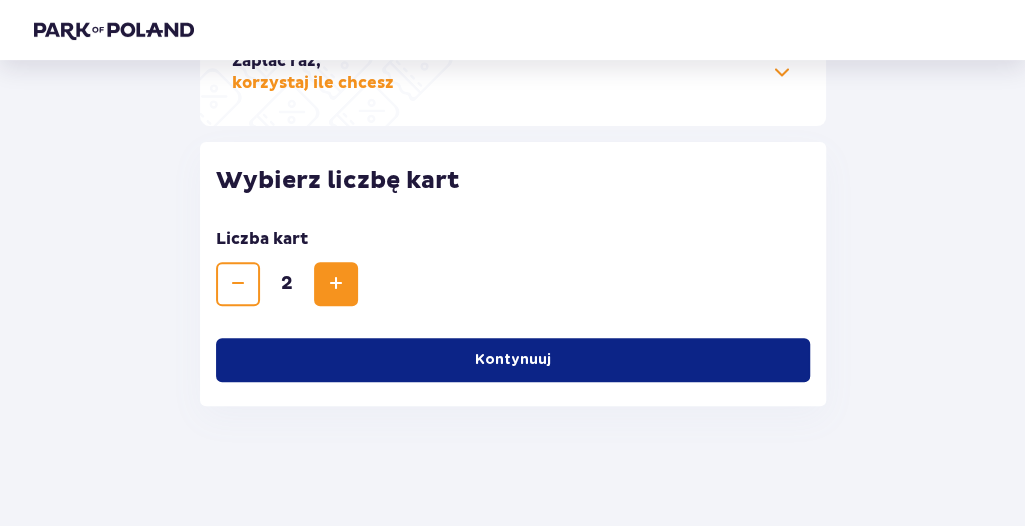 click at bounding box center (336, 284) 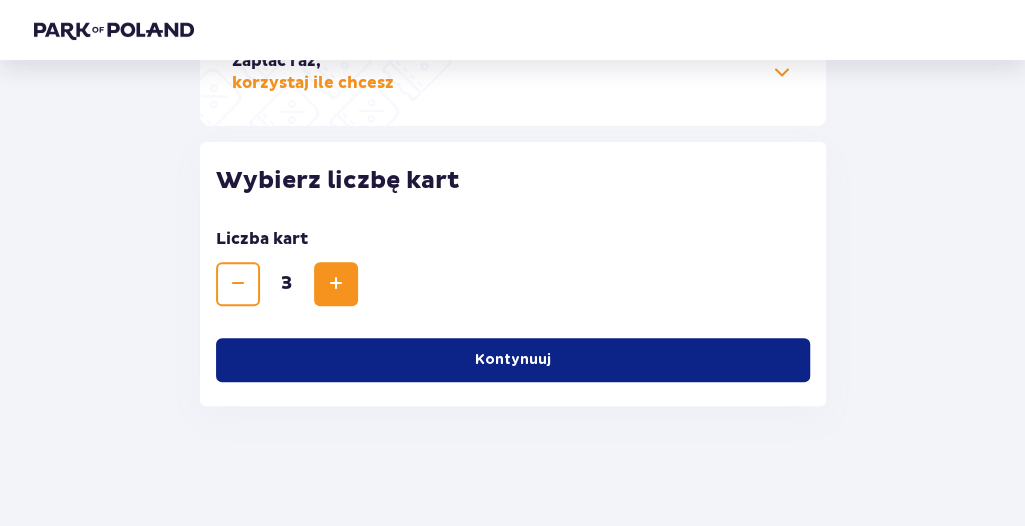 click on "Kontynuuj" at bounding box center (513, 360) 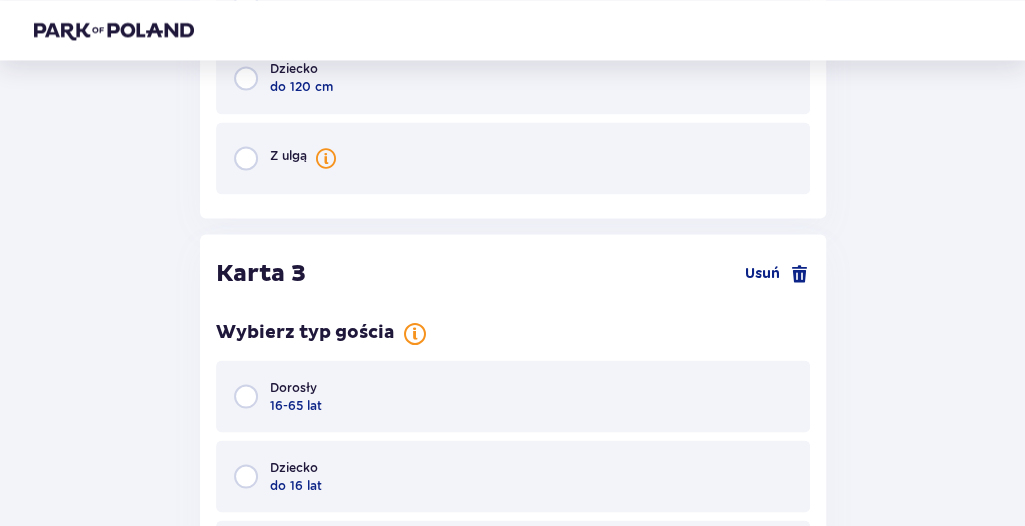 scroll, scrollTop: 1322, scrollLeft: 0, axis: vertical 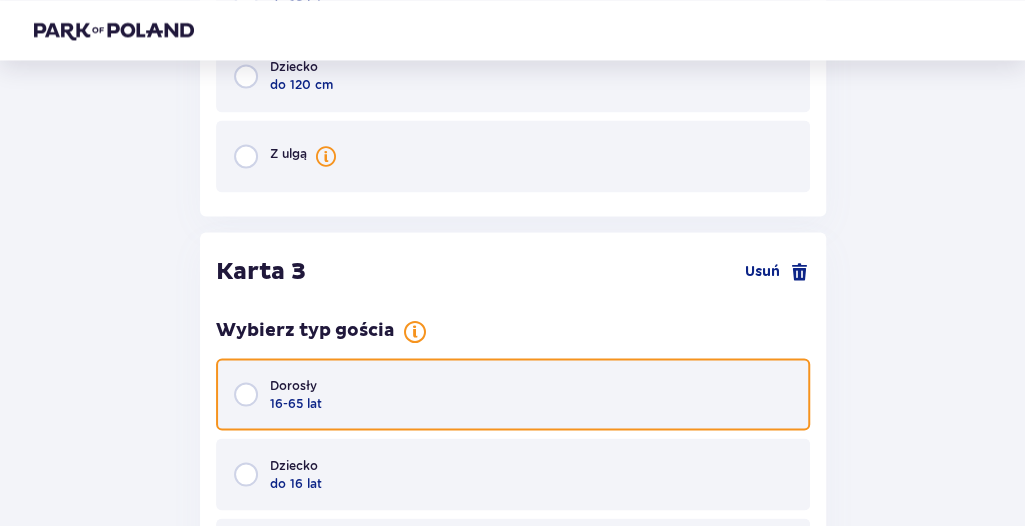 click at bounding box center [246, 394] 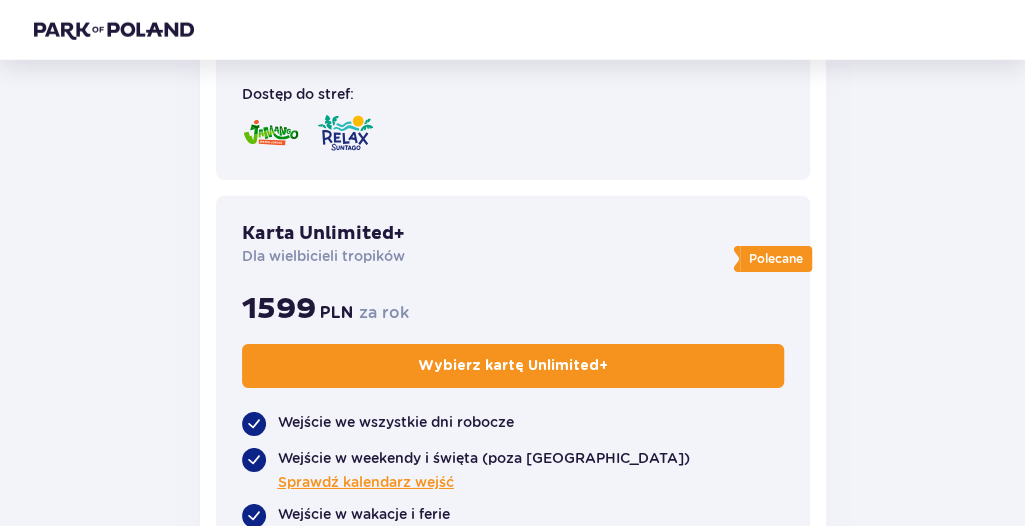 scroll, scrollTop: 2548, scrollLeft: 0, axis: vertical 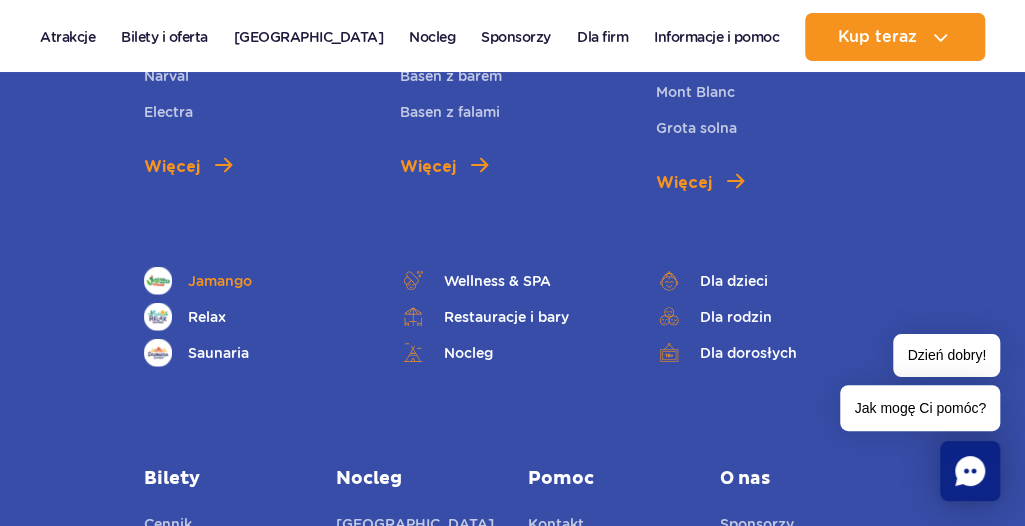 click at bounding box center (158, 281) 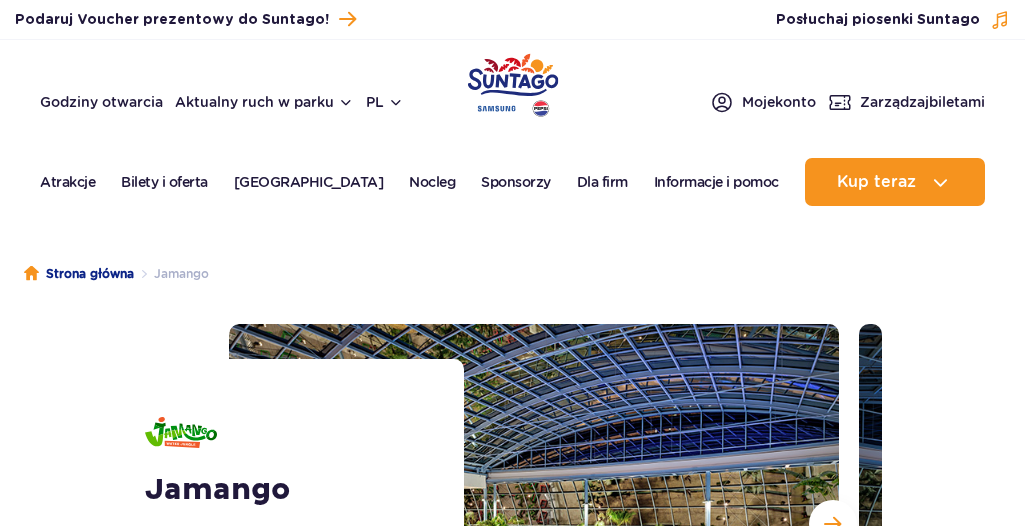 scroll, scrollTop: 0, scrollLeft: 0, axis: both 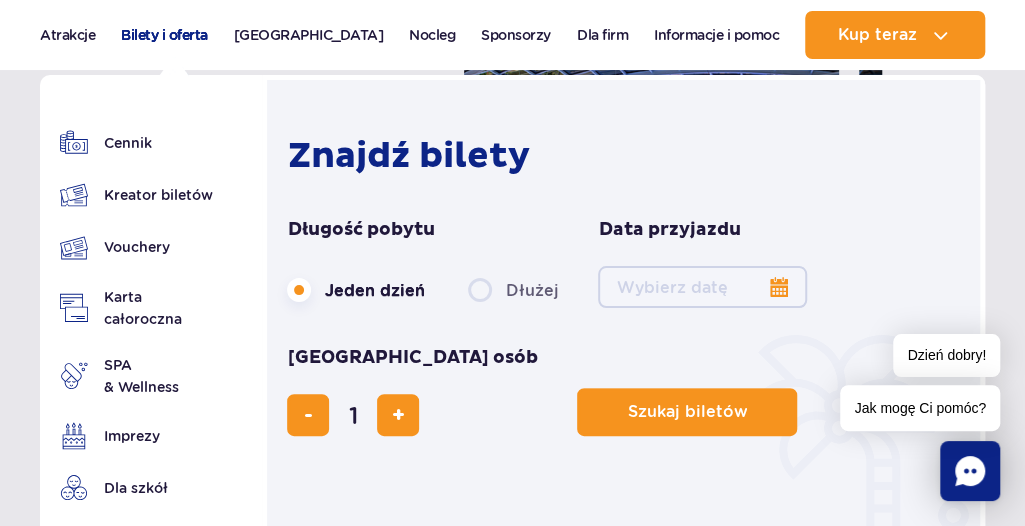 click on "Bilety i oferta" at bounding box center [164, 35] 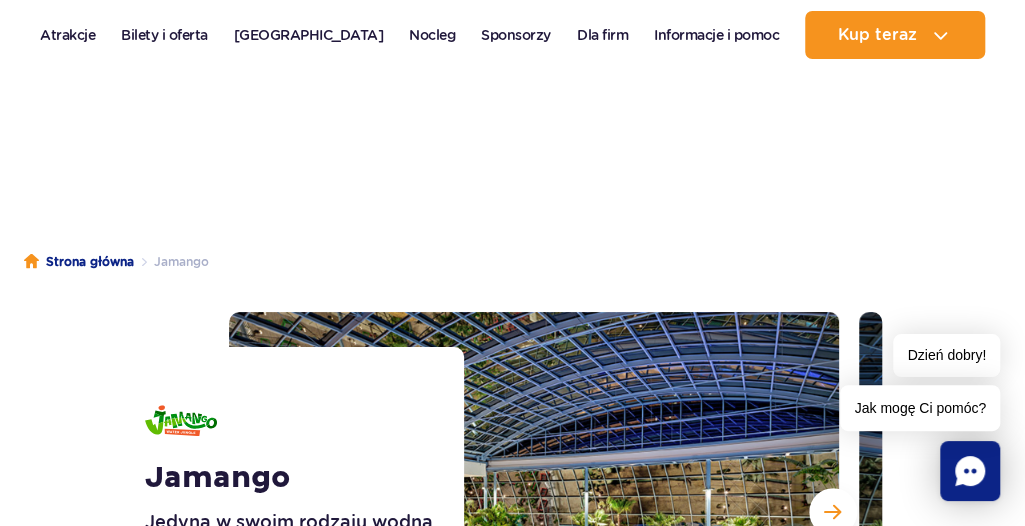 scroll, scrollTop: 0, scrollLeft: 0, axis: both 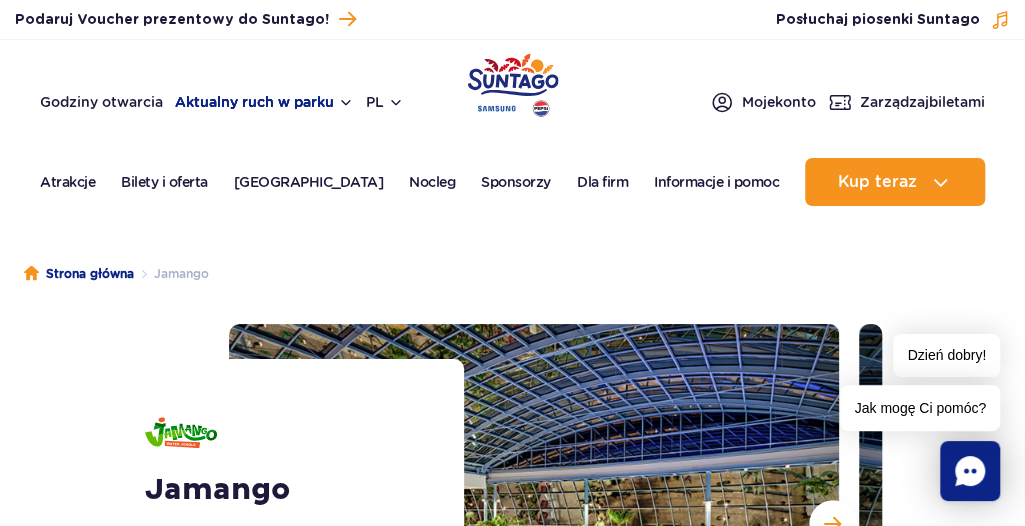click on "Aktualny ruch w parku" at bounding box center [264, 102] 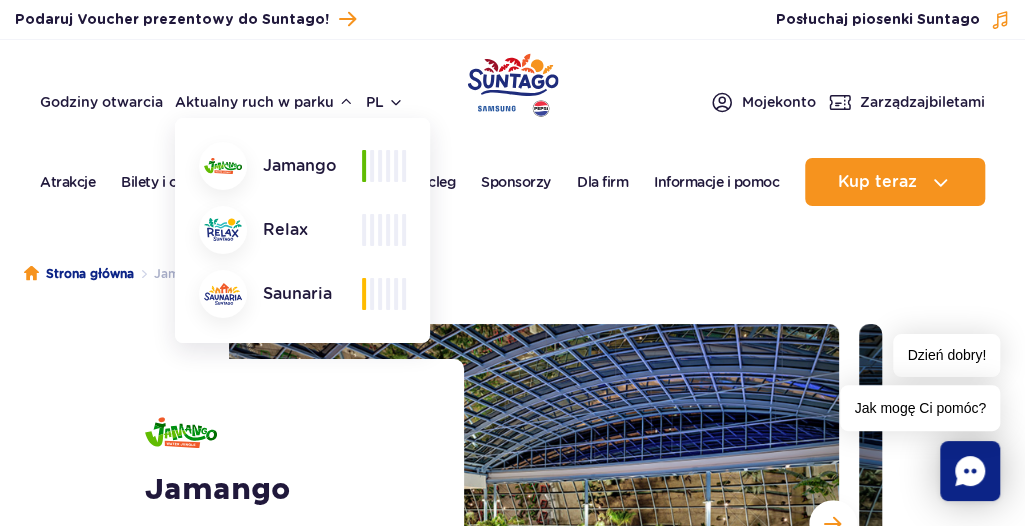 click on "Strona główna
Jamango" at bounding box center [512, 274] 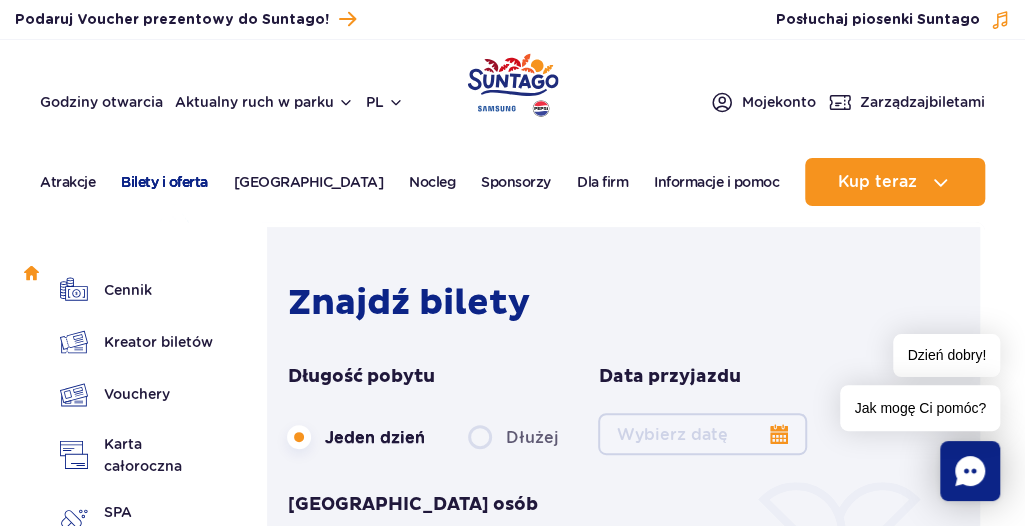 click on "Bilety i oferta" at bounding box center (164, 182) 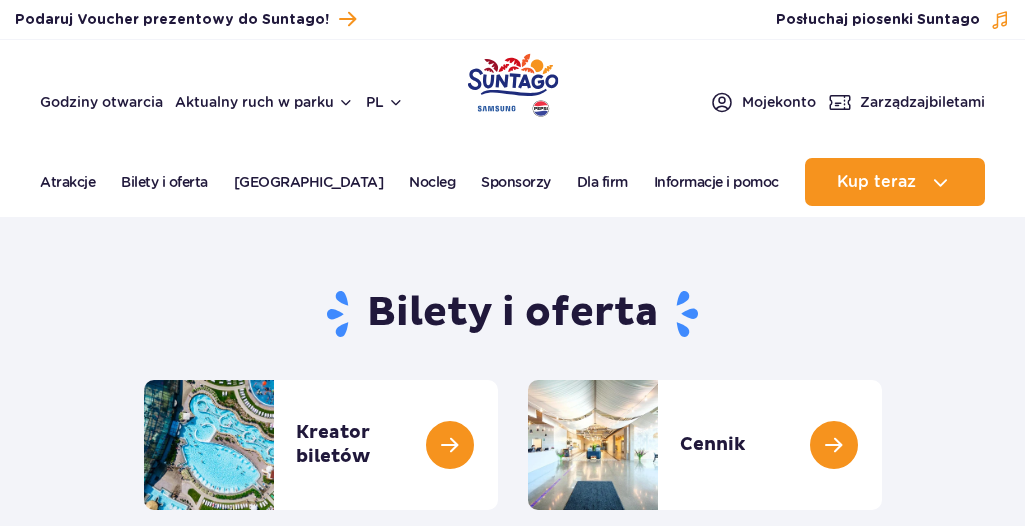 scroll, scrollTop: 0, scrollLeft: 0, axis: both 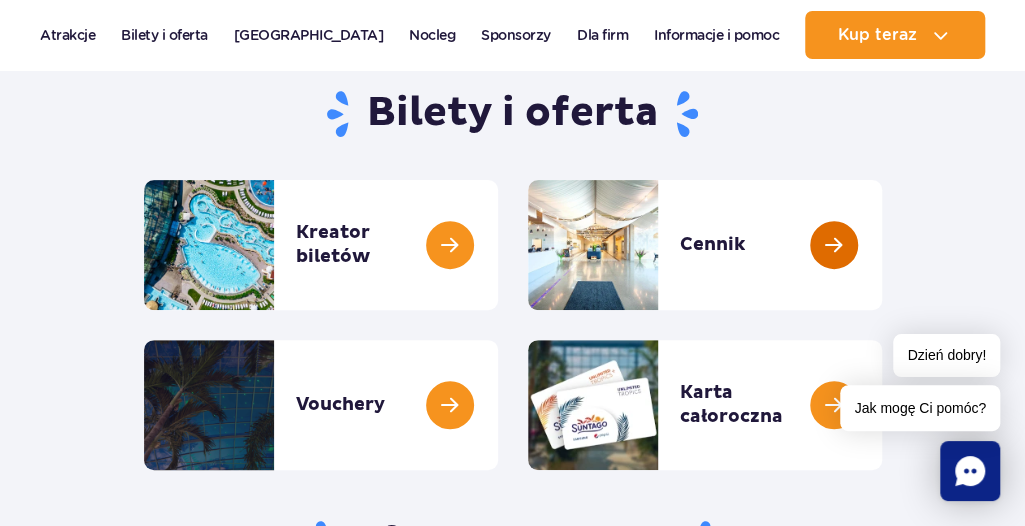 click at bounding box center (882, 245) 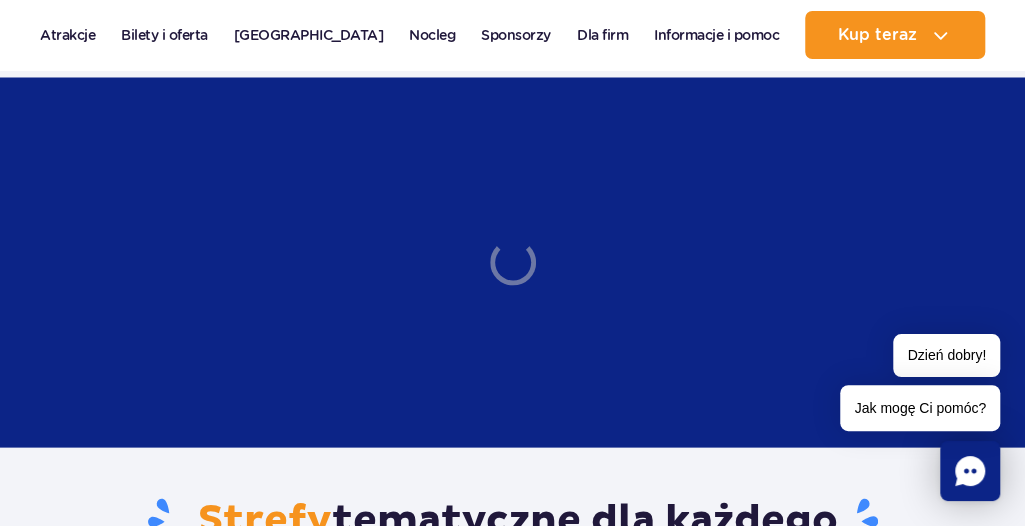 scroll, scrollTop: 1500, scrollLeft: 0, axis: vertical 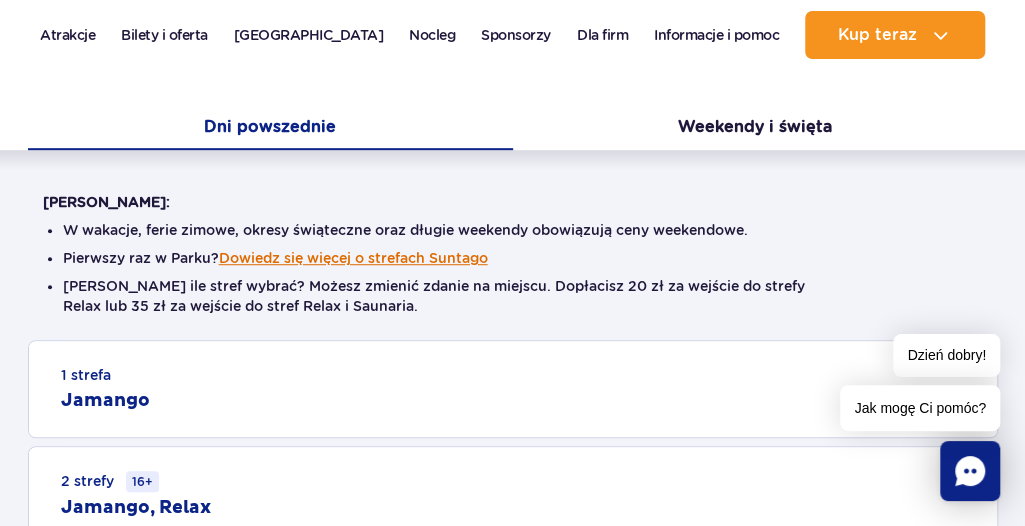 click on "Dowiedz się więcej o strefach Suntago" at bounding box center (353, 258) 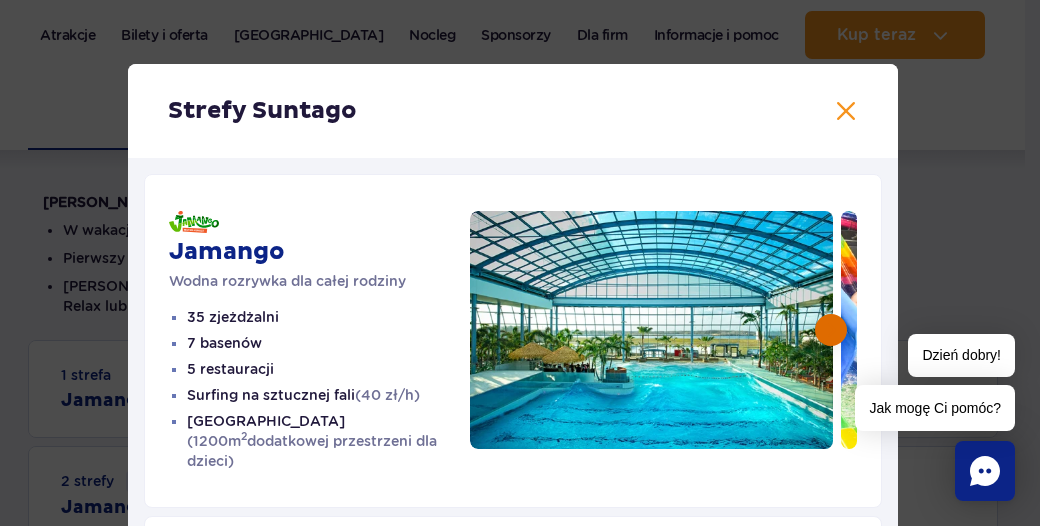 click at bounding box center (831, 330) 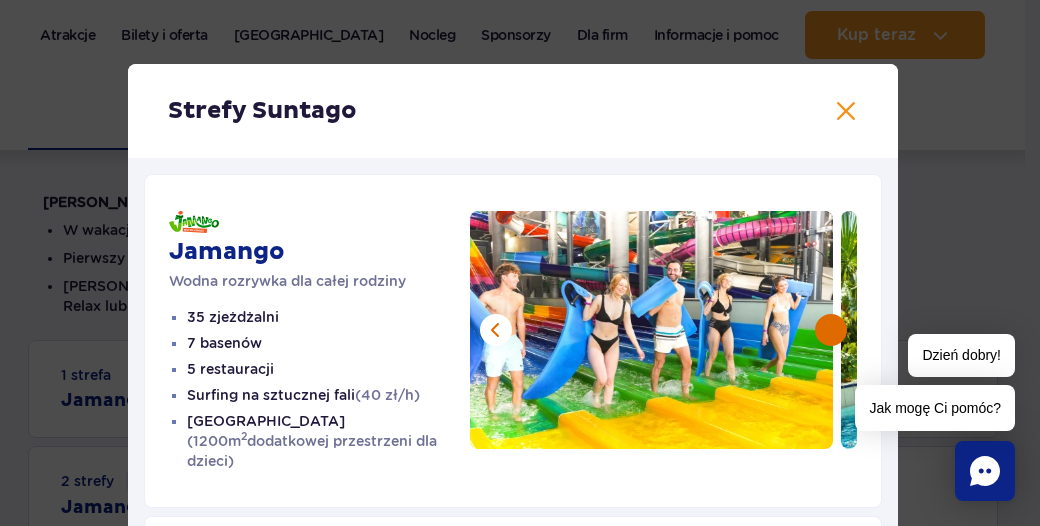 click at bounding box center [831, 330] 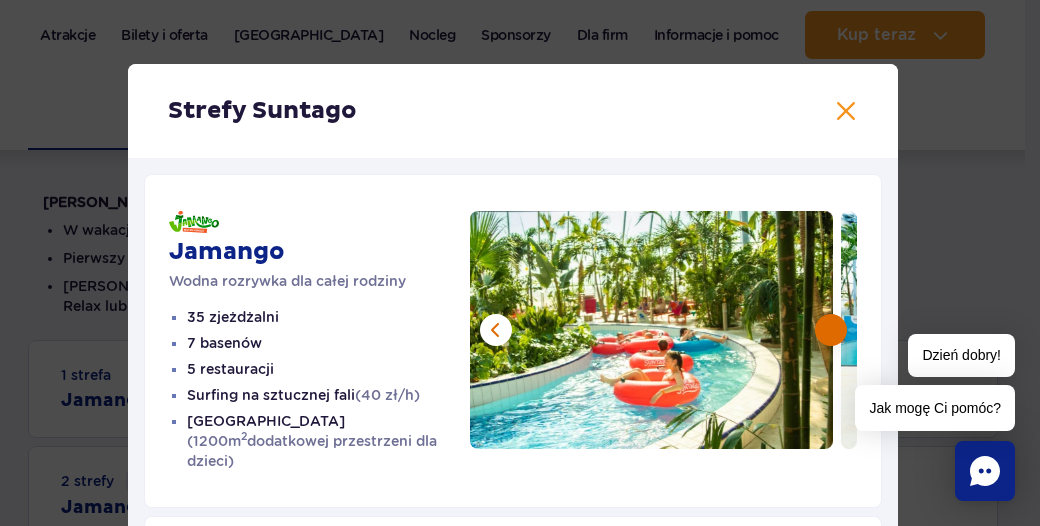 click at bounding box center [831, 330] 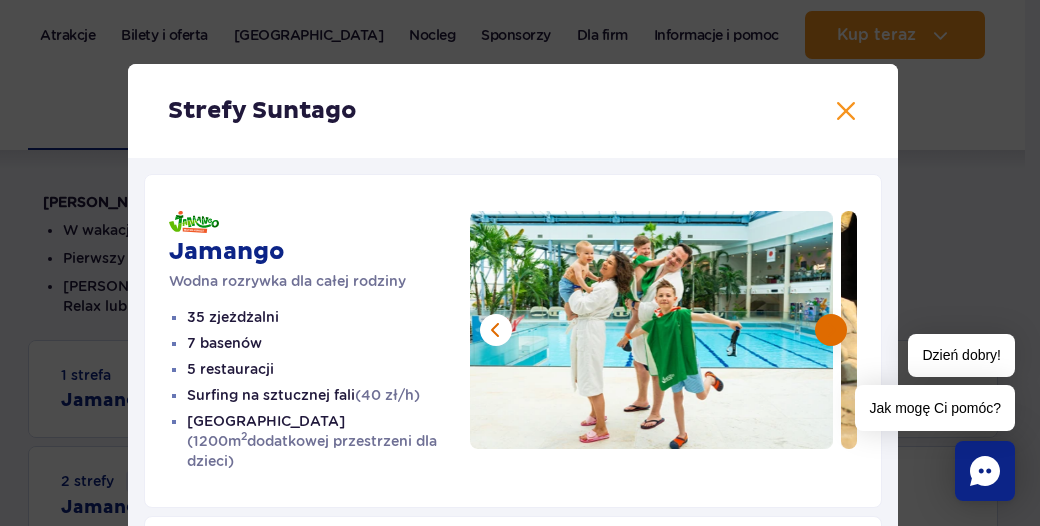 click at bounding box center (831, 330) 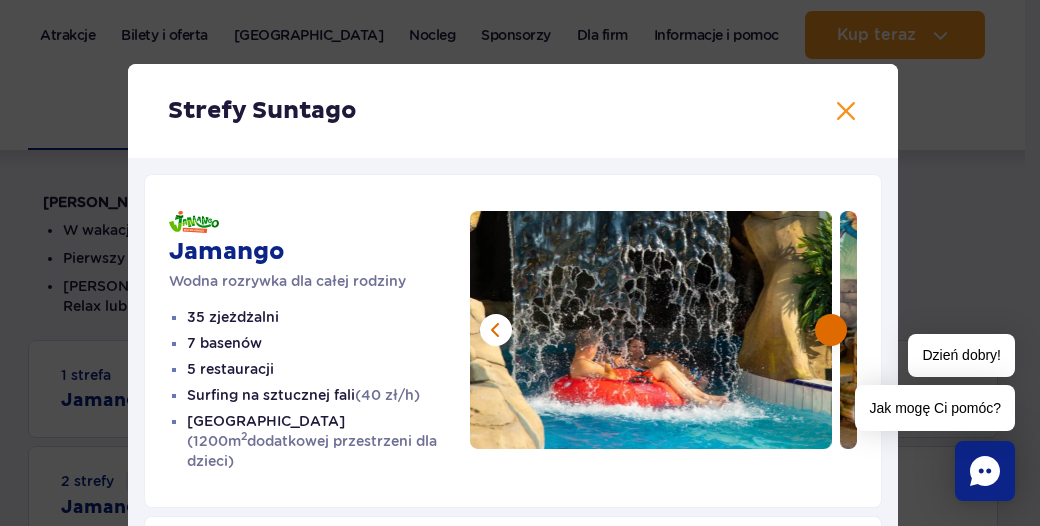 click at bounding box center [831, 330] 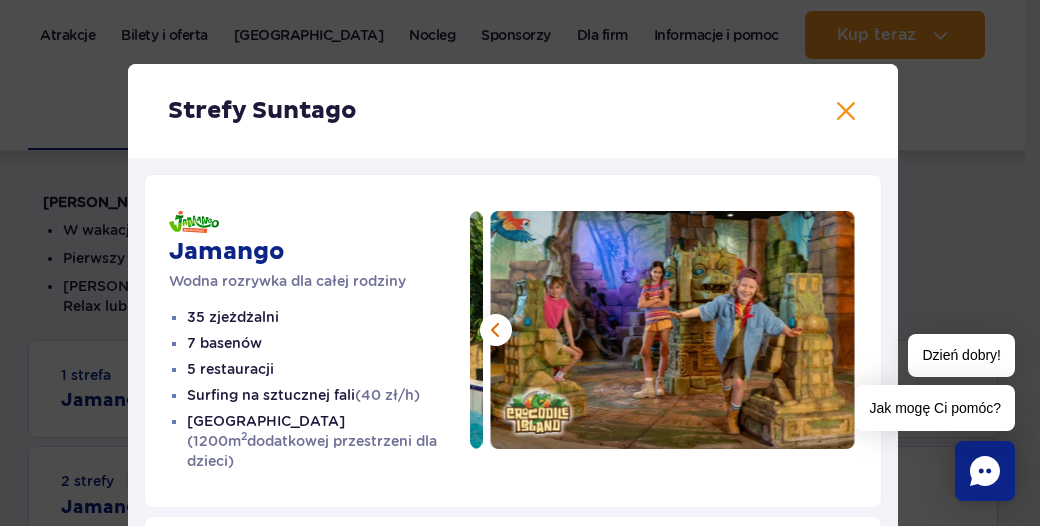 click at bounding box center [673, 330] 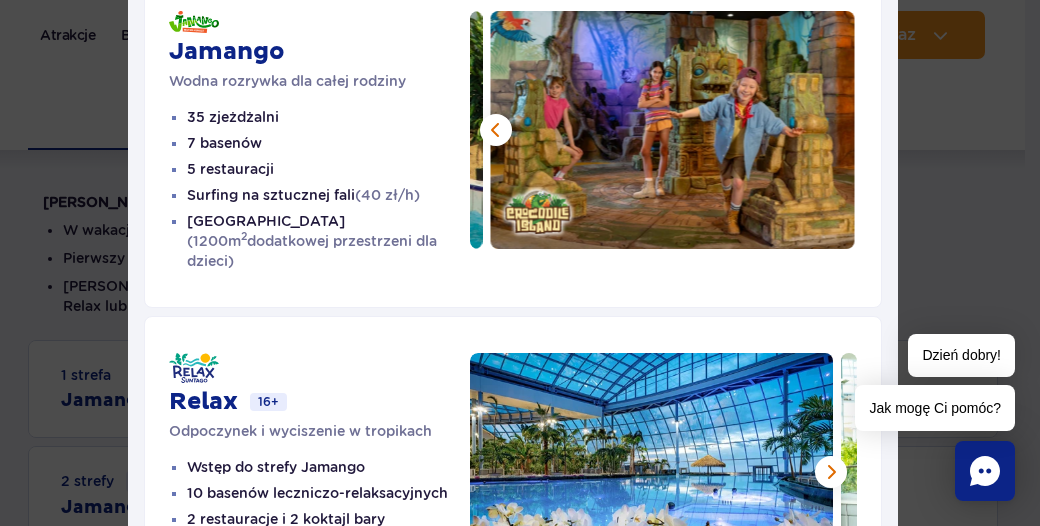 scroll, scrollTop: 400, scrollLeft: 0, axis: vertical 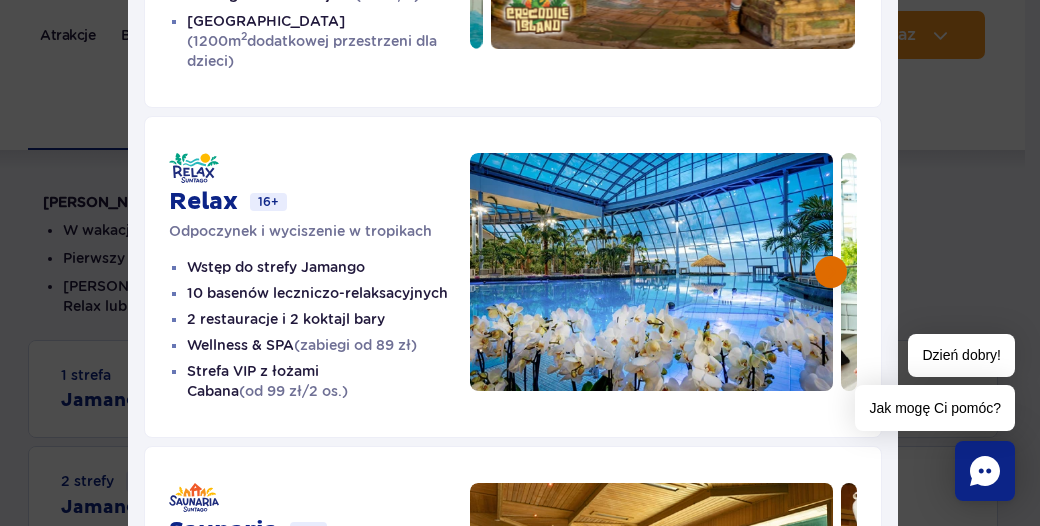 click at bounding box center [831, 272] 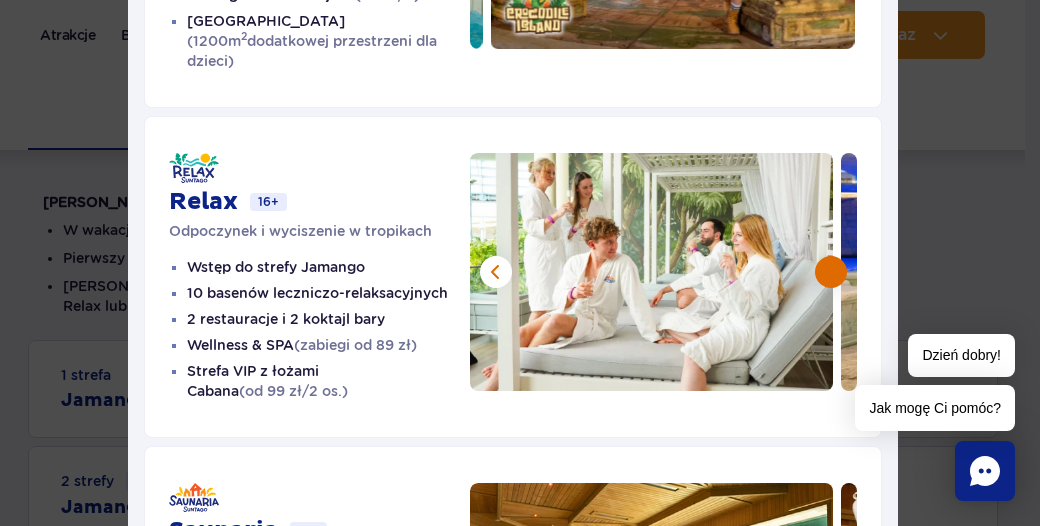 click at bounding box center (831, 272) 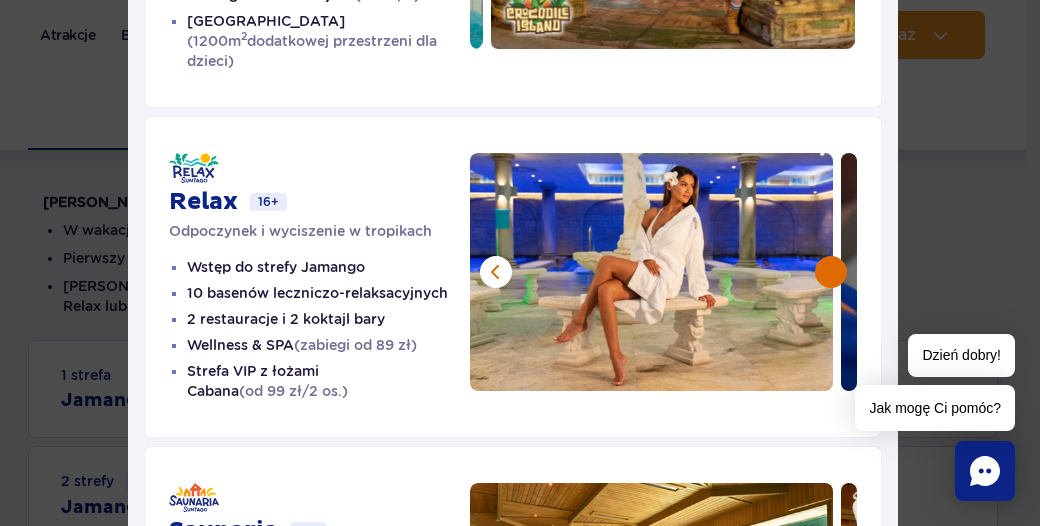 click at bounding box center [831, 272] 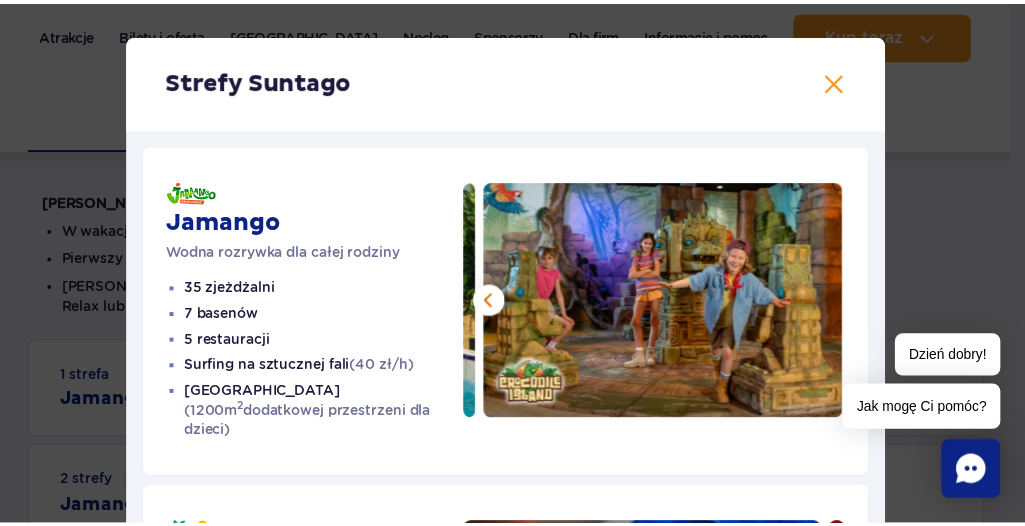 scroll, scrollTop: 0, scrollLeft: 0, axis: both 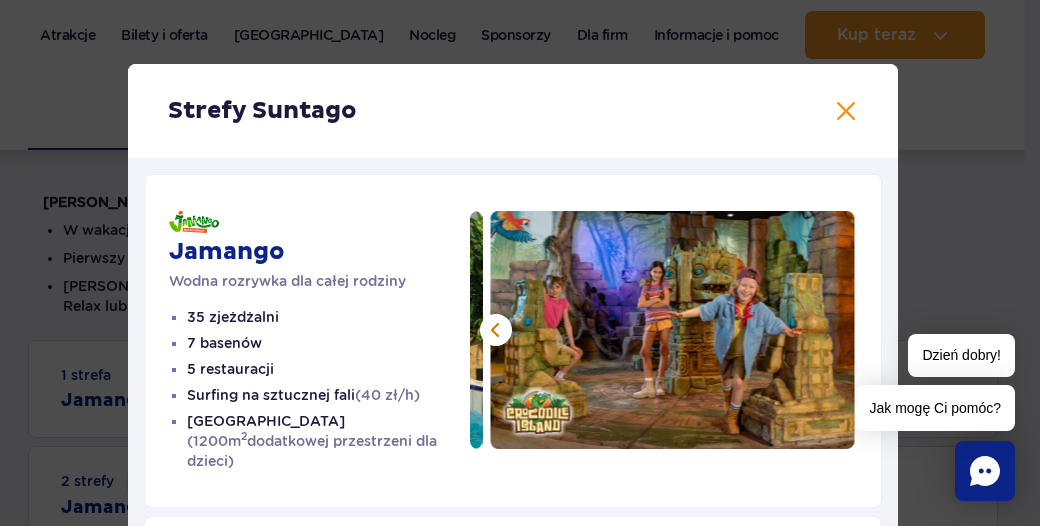 click on "Strefy Suntago" at bounding box center (513, 111) 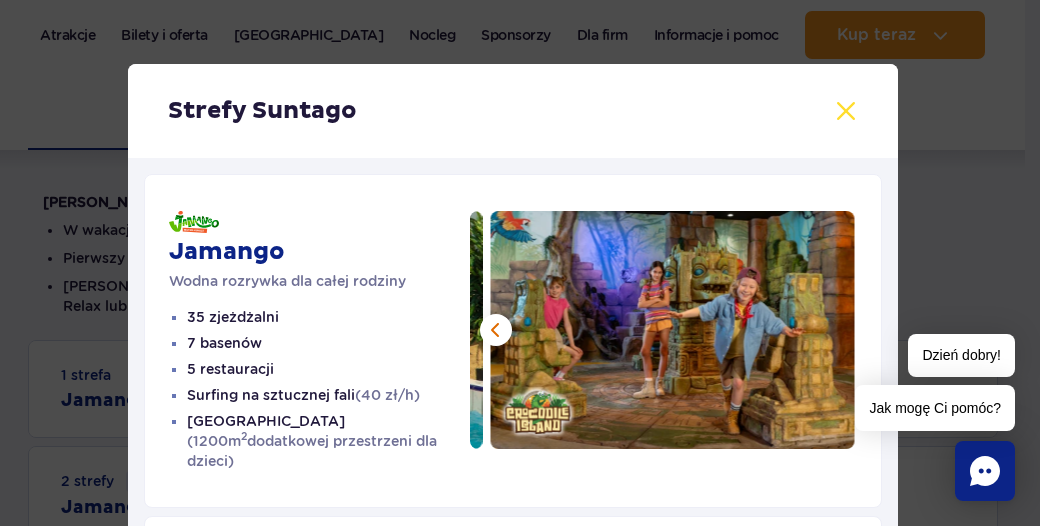 click at bounding box center [846, 111] 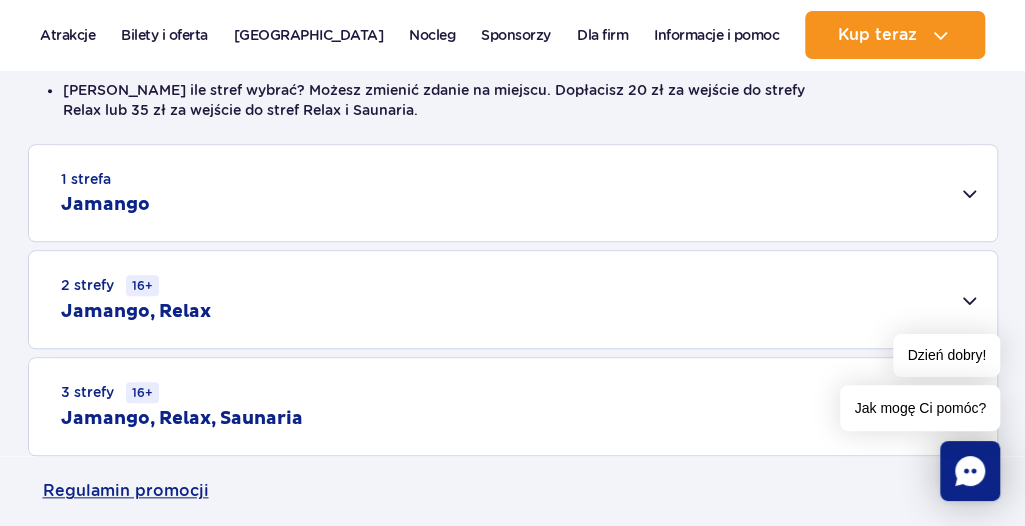 scroll, scrollTop: 600, scrollLeft: 0, axis: vertical 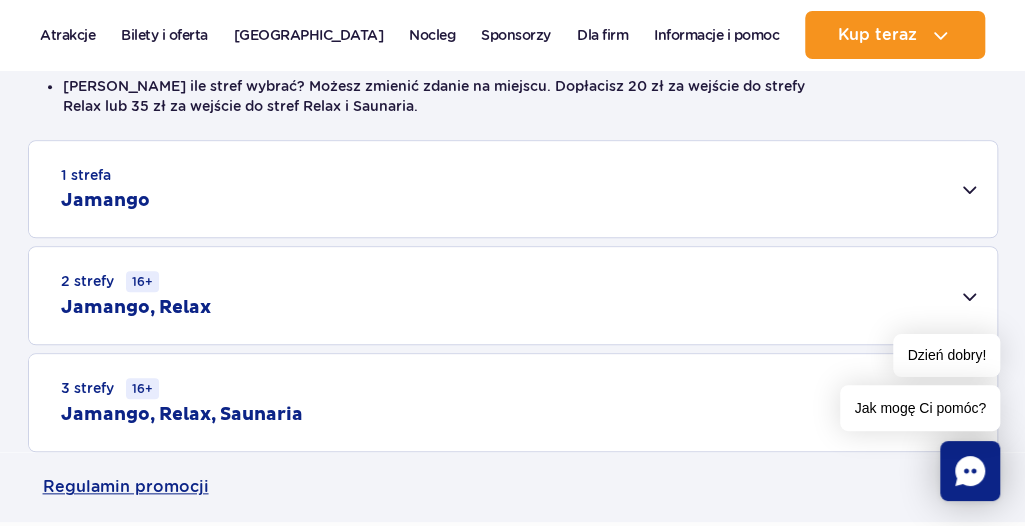 click on "2 strefy  16+
Jamango, Relax" at bounding box center (513, 295) 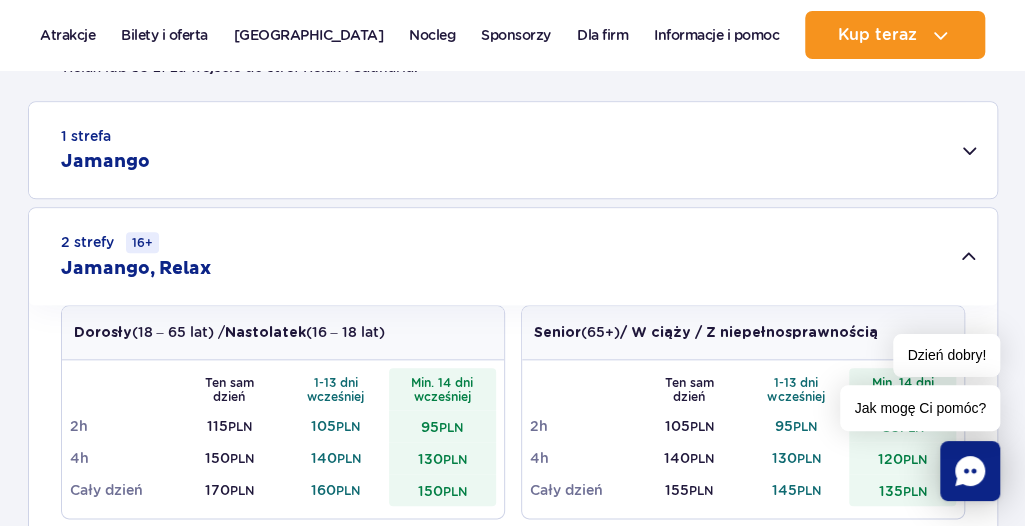 scroll, scrollTop: 500, scrollLeft: 0, axis: vertical 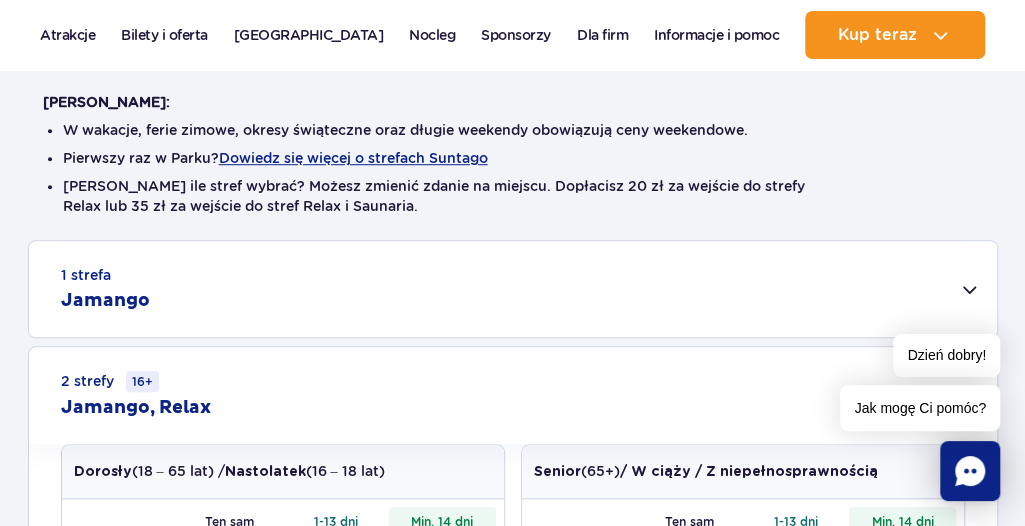 click on "1 strefa
Jamango" at bounding box center [513, 289] 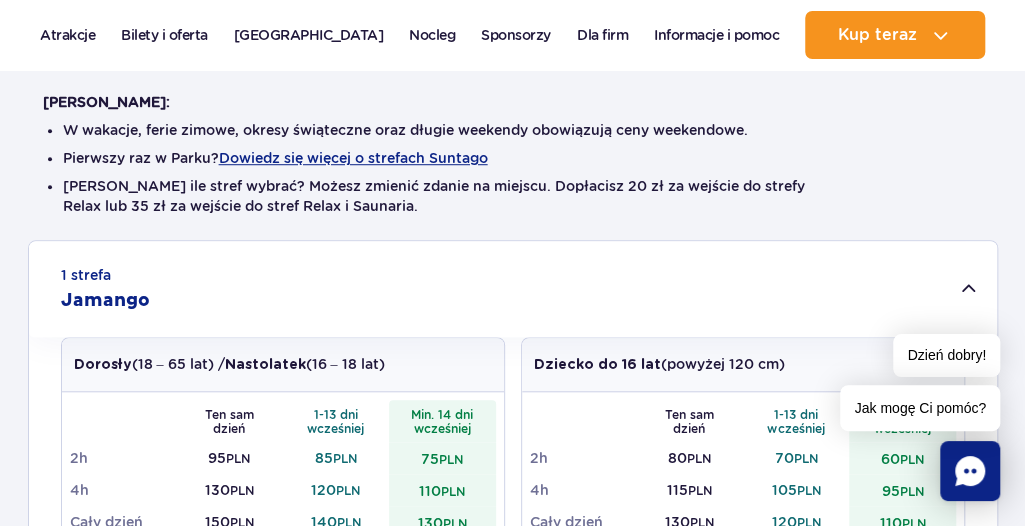 click on "1 strefa
Jamango" at bounding box center (513, 289) 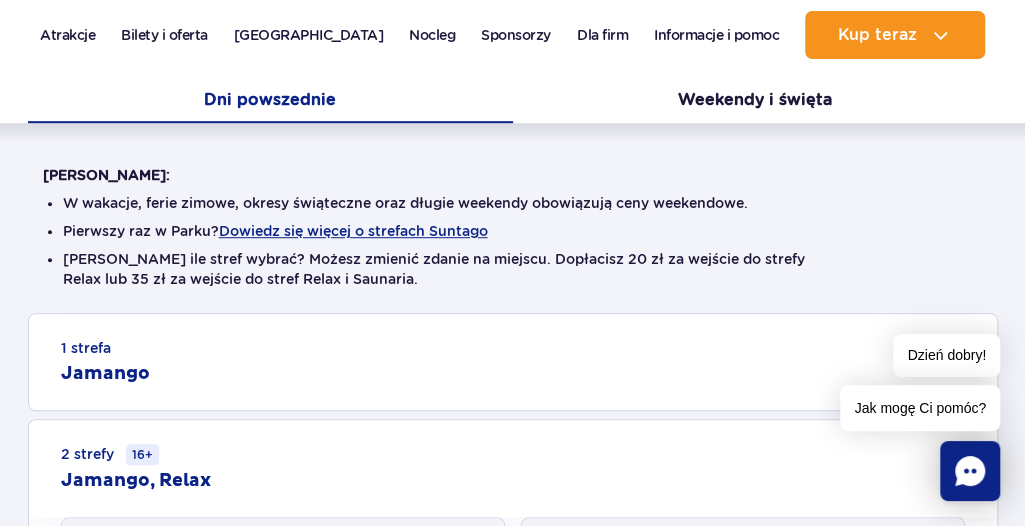 scroll, scrollTop: 400, scrollLeft: 0, axis: vertical 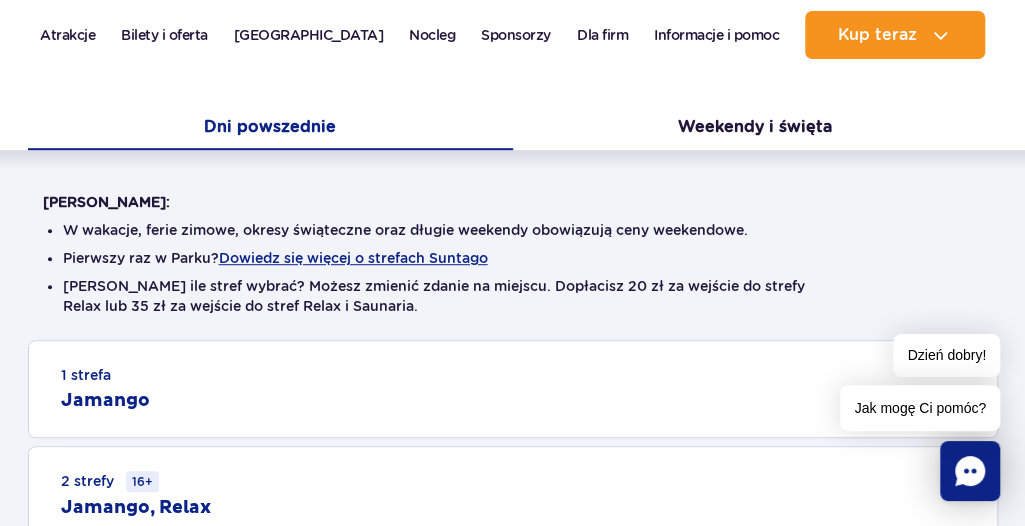 click on "Jamango" at bounding box center [105, 401] 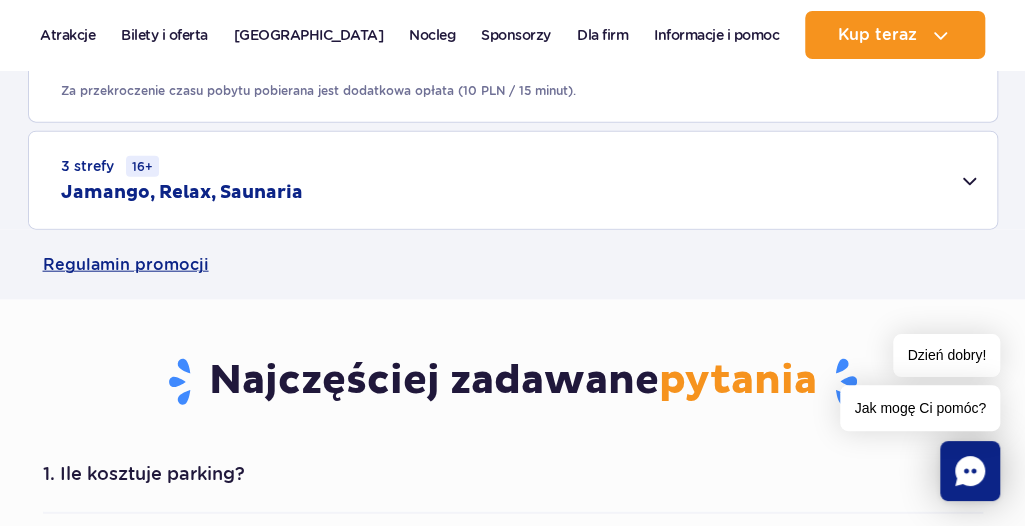 scroll, scrollTop: 1700, scrollLeft: 0, axis: vertical 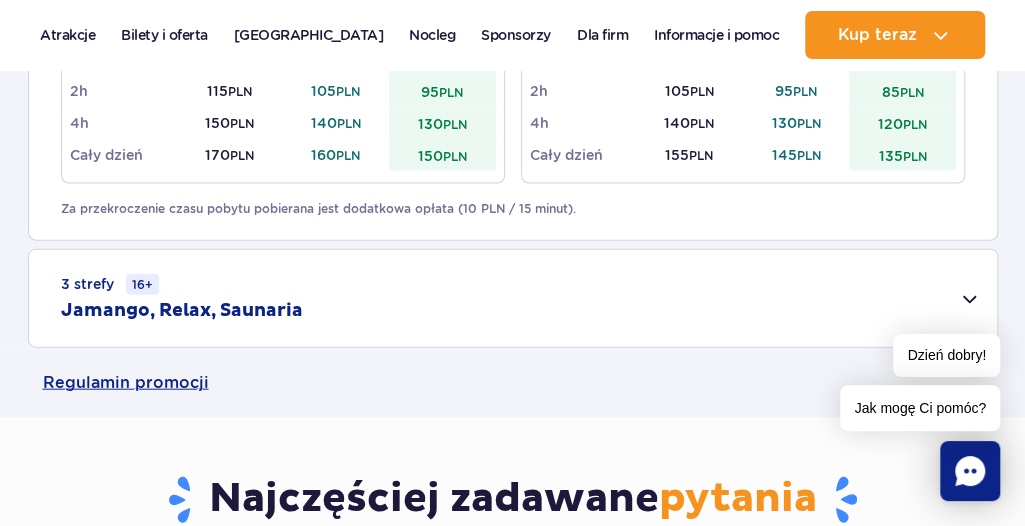 click on "3 strefy  16+
Jamango, Relax, Saunaria" at bounding box center [513, 298] 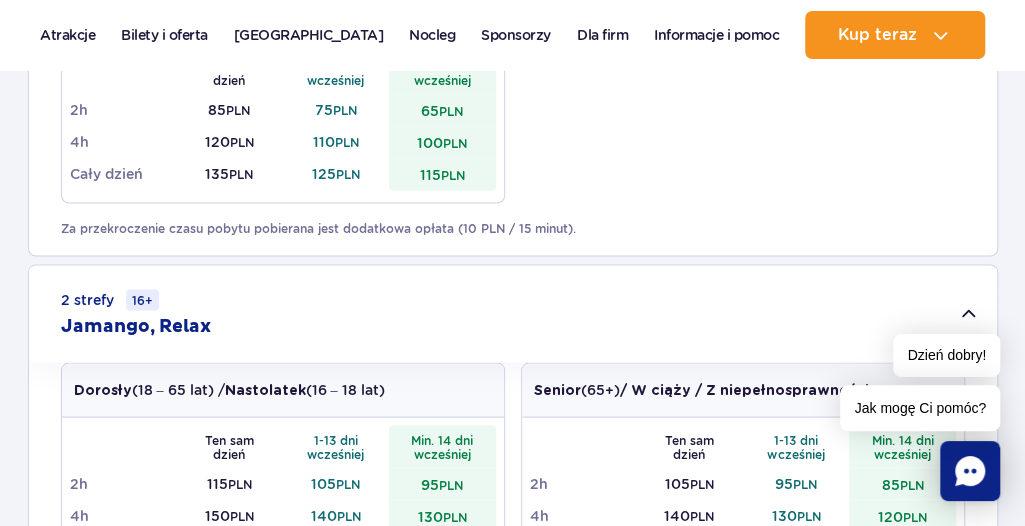 scroll, scrollTop: 1300, scrollLeft: 0, axis: vertical 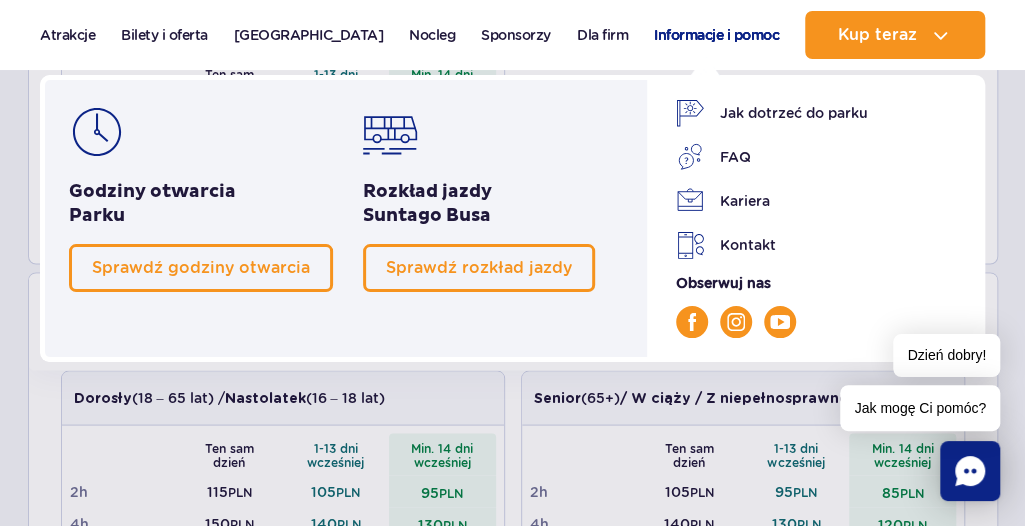 click on "Informacje i pomoc" at bounding box center (716, 35) 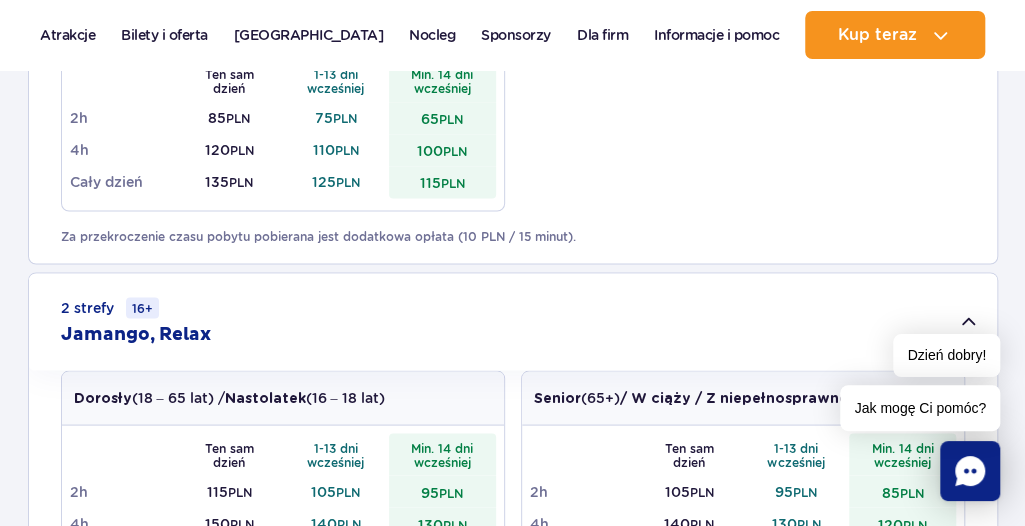 scroll, scrollTop: 1100, scrollLeft: 0, axis: vertical 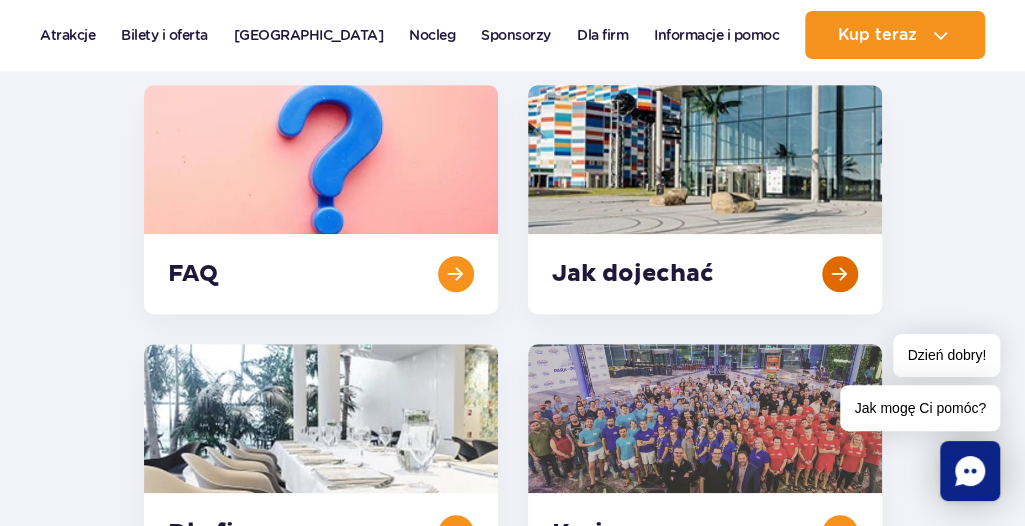 click at bounding box center (705, 199) 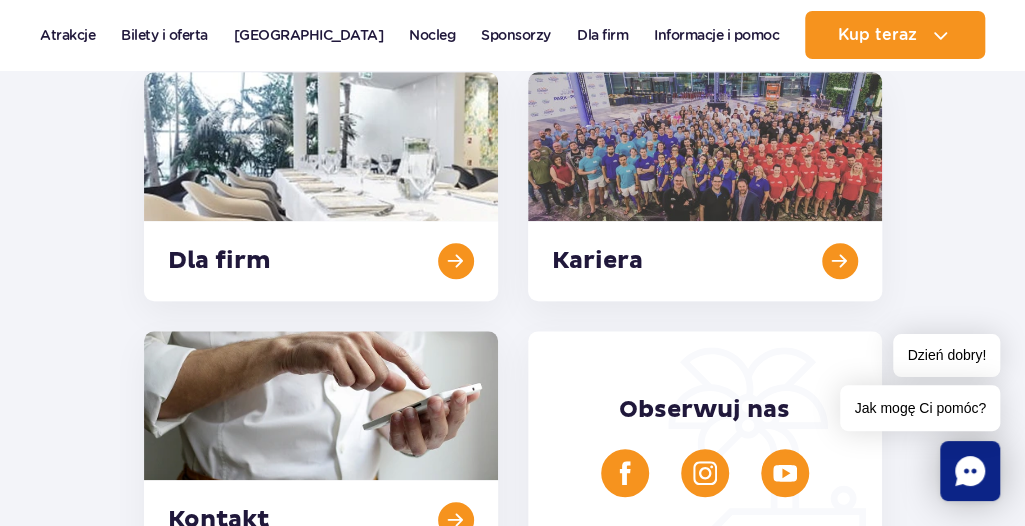 scroll, scrollTop: 500, scrollLeft: 0, axis: vertical 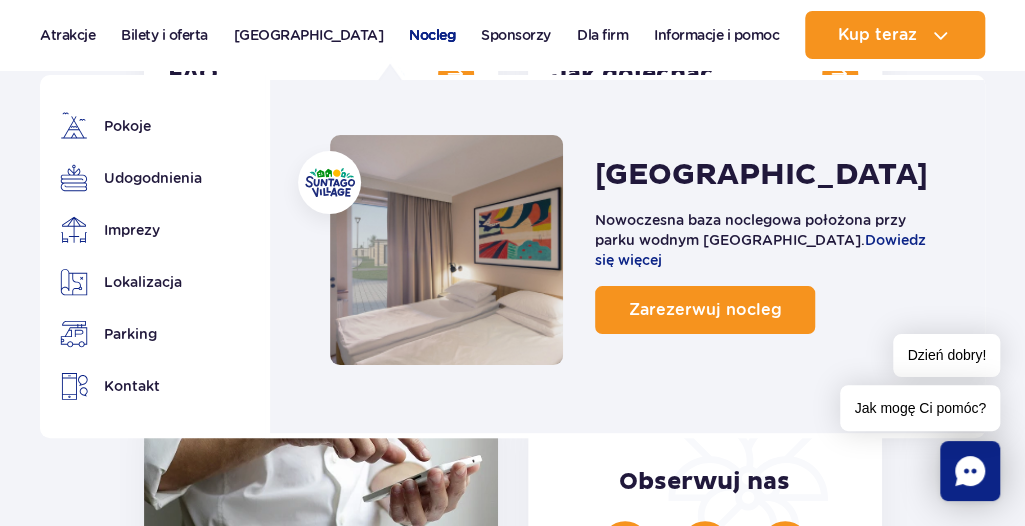 click on "Nocleg" at bounding box center (432, 35) 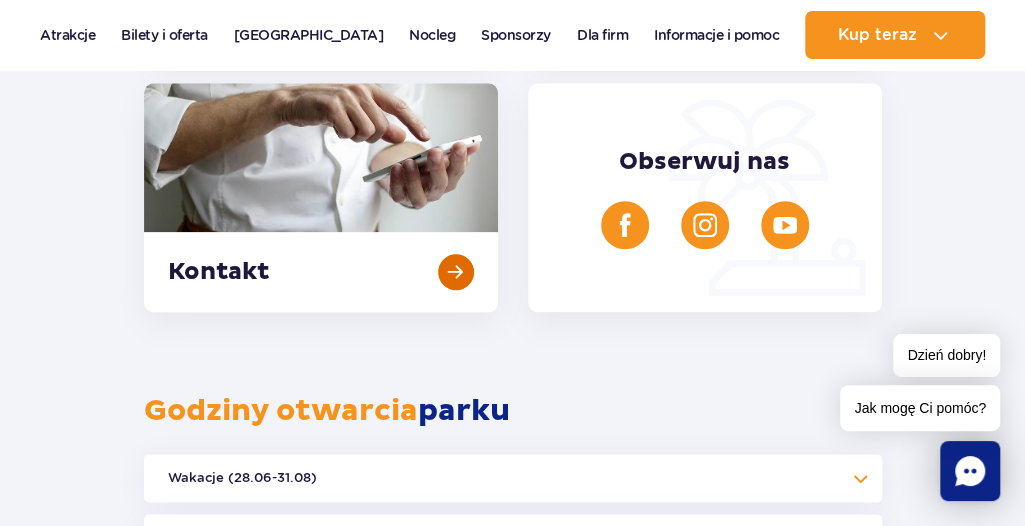 scroll, scrollTop: 1000, scrollLeft: 0, axis: vertical 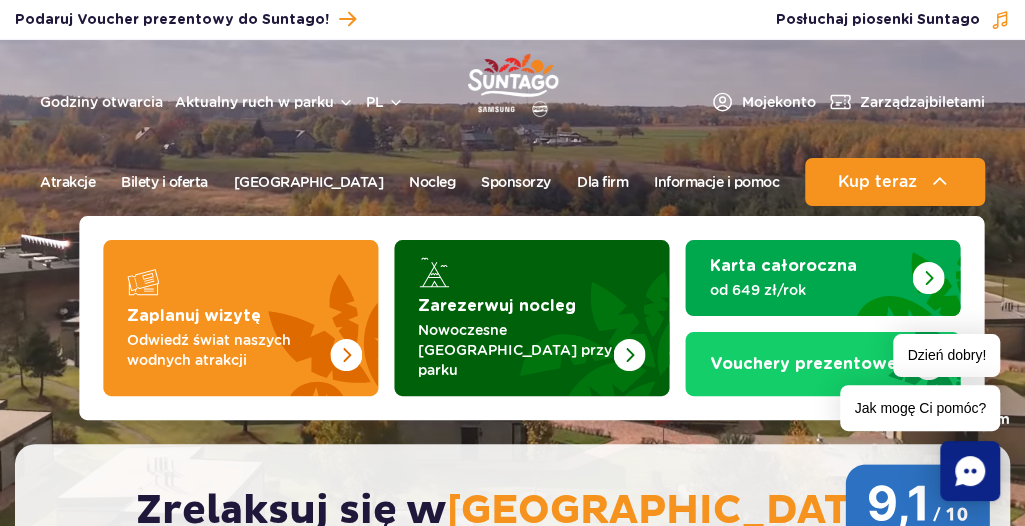 click at bounding box center (629, 355) 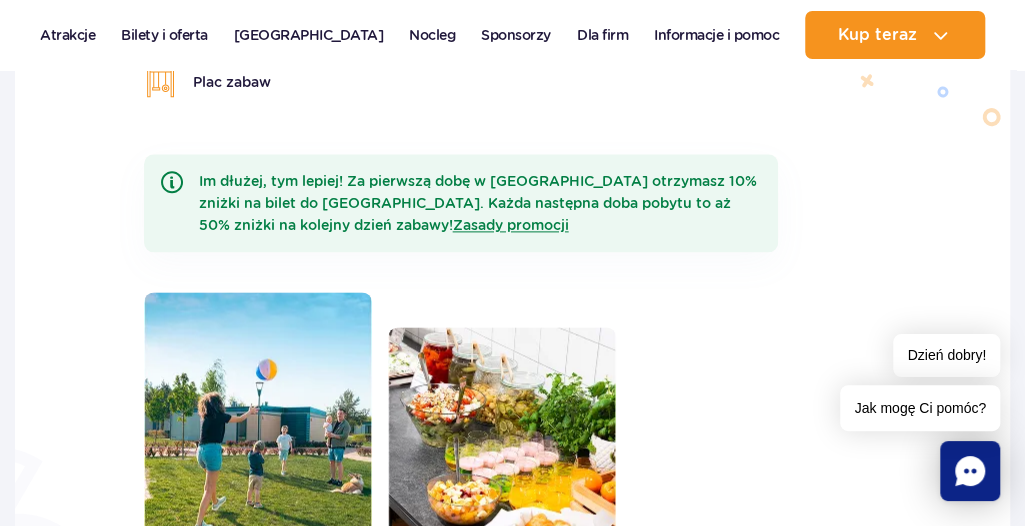 scroll, scrollTop: 1000, scrollLeft: 0, axis: vertical 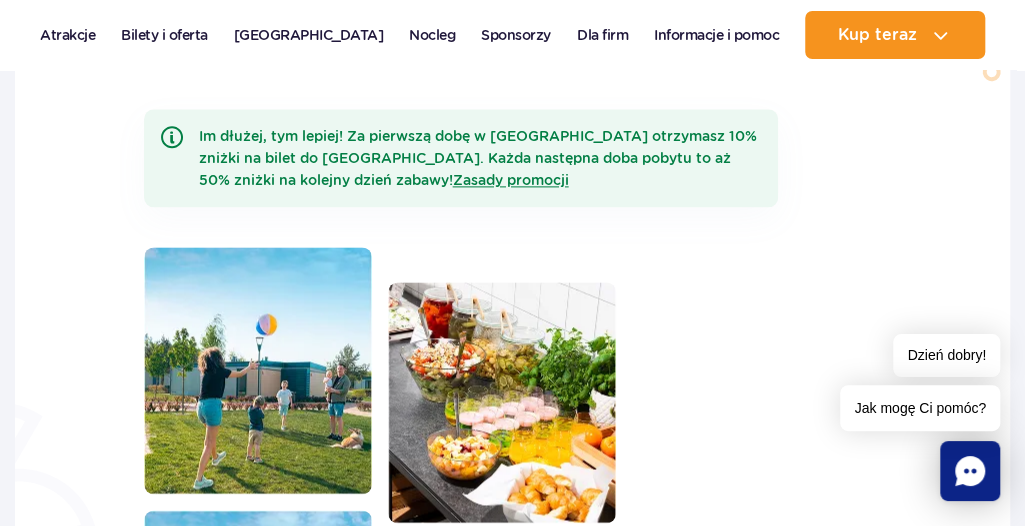 click at bounding box center [258, 370] 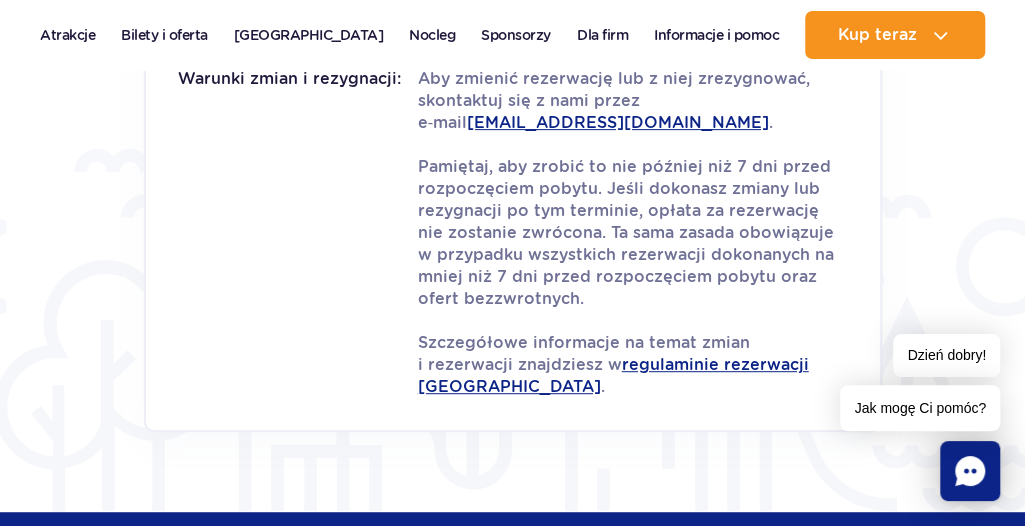 scroll, scrollTop: 3300, scrollLeft: 0, axis: vertical 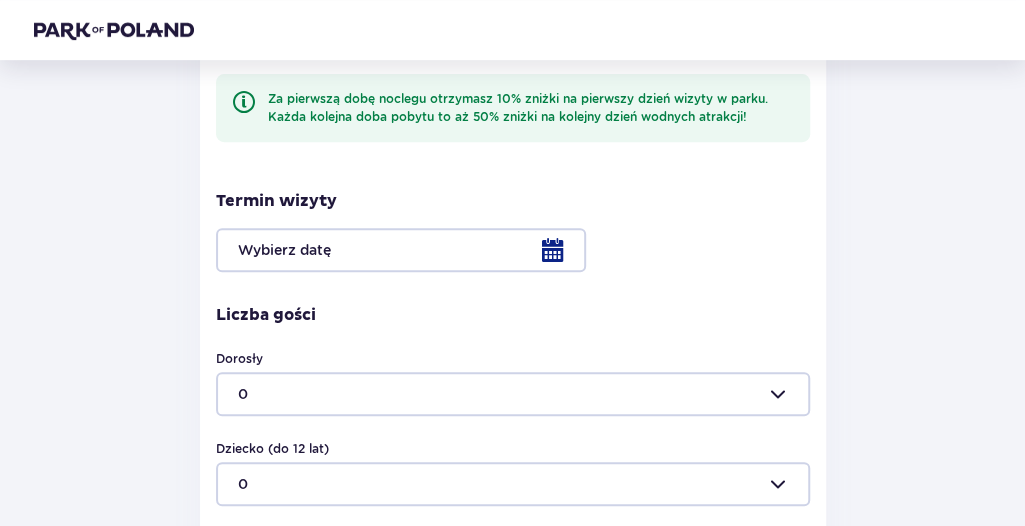 click at bounding box center (513, 250) 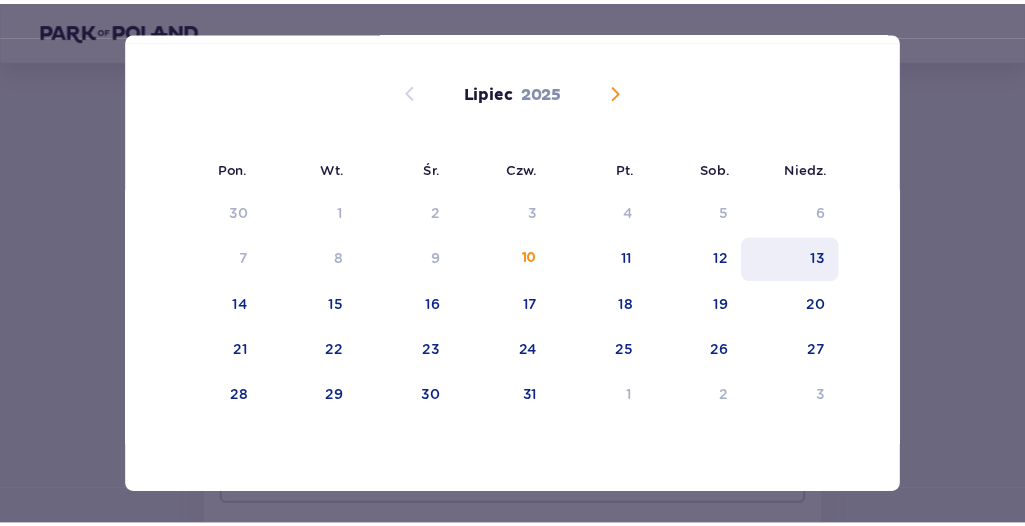 scroll, scrollTop: 102, scrollLeft: 0, axis: vertical 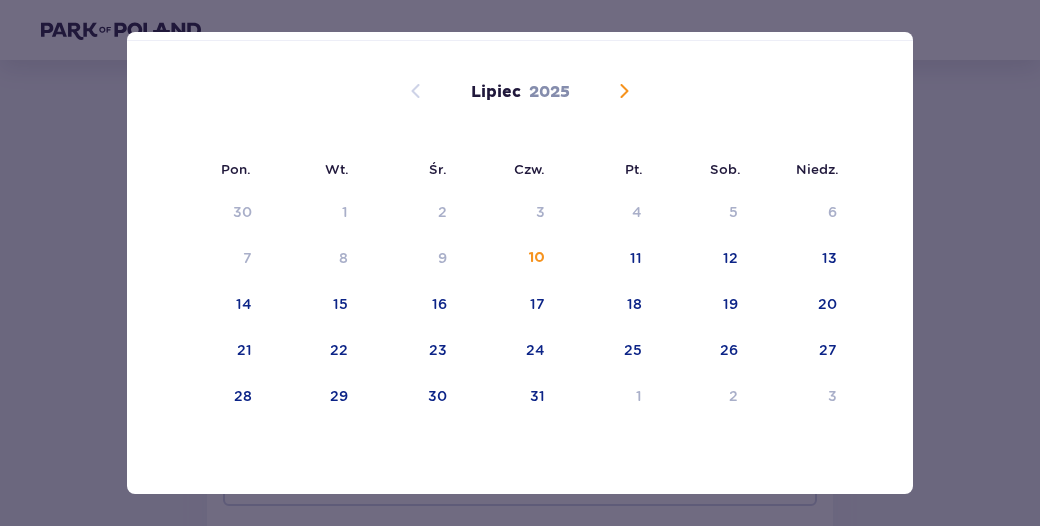 drag, startPoint x: 887, startPoint y: 121, endPoint x: 929, endPoint y: 223, distance: 110.308655 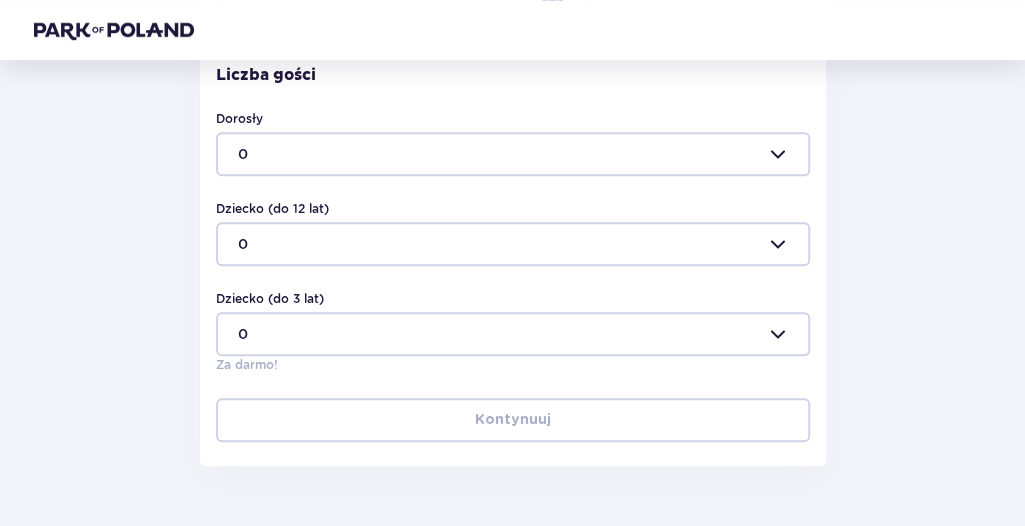 scroll, scrollTop: 598, scrollLeft: 0, axis: vertical 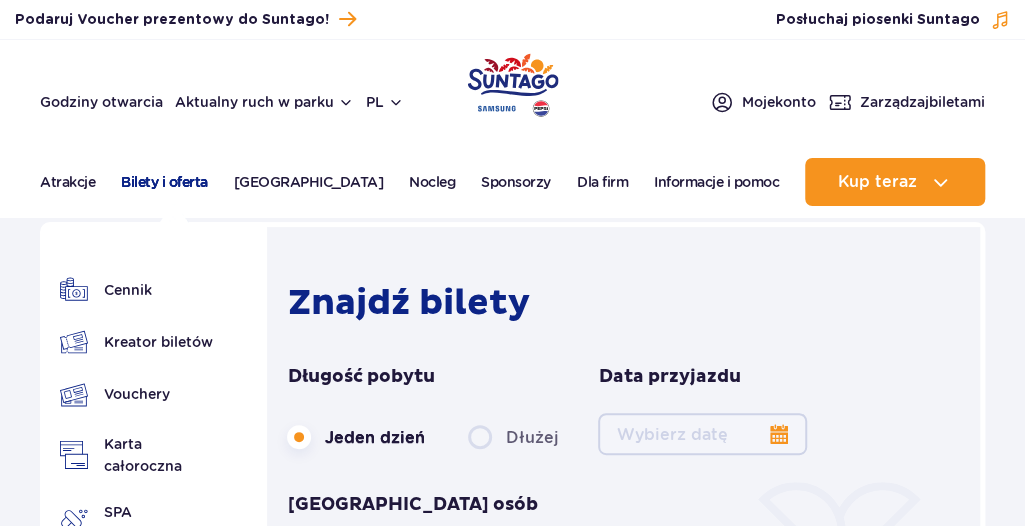 click on "Bilety i oferta" at bounding box center [164, 182] 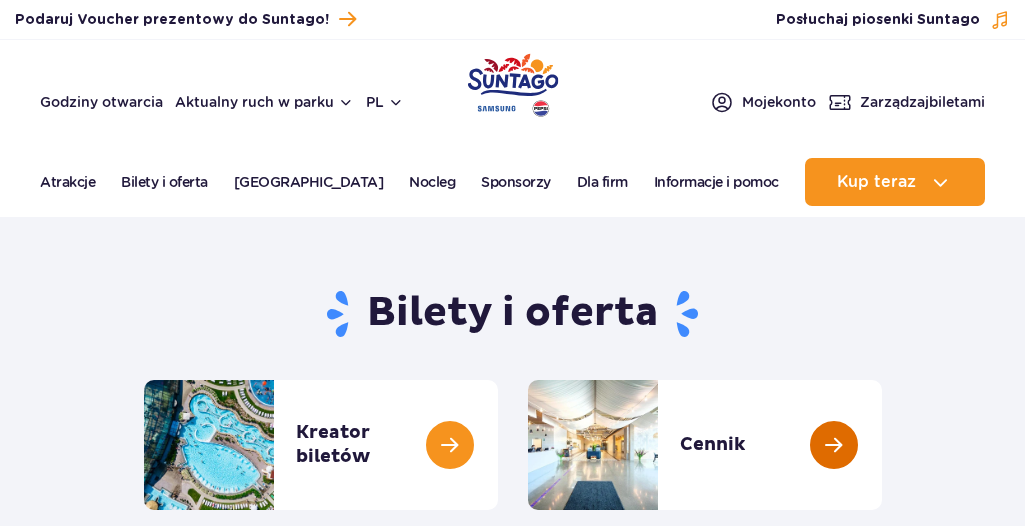 scroll, scrollTop: 0, scrollLeft: 0, axis: both 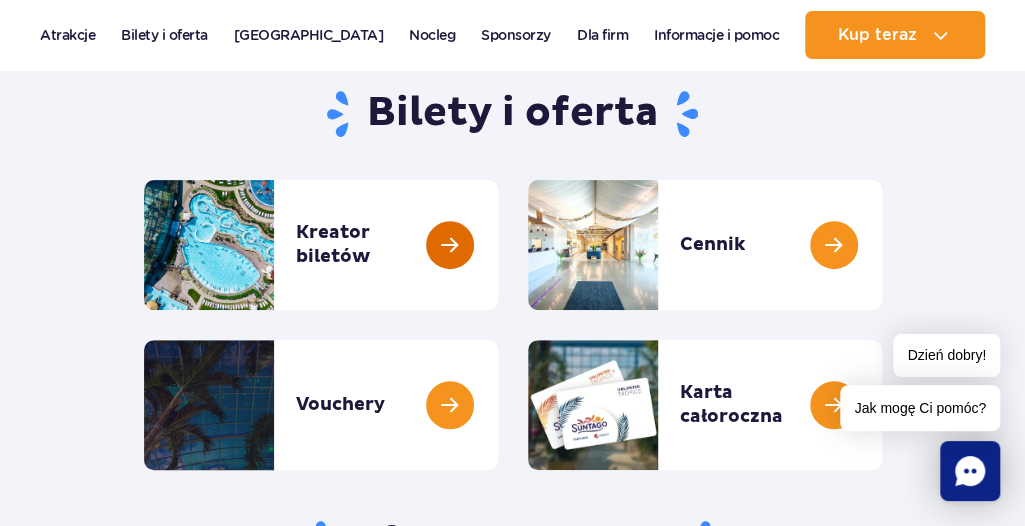 click at bounding box center [498, 245] 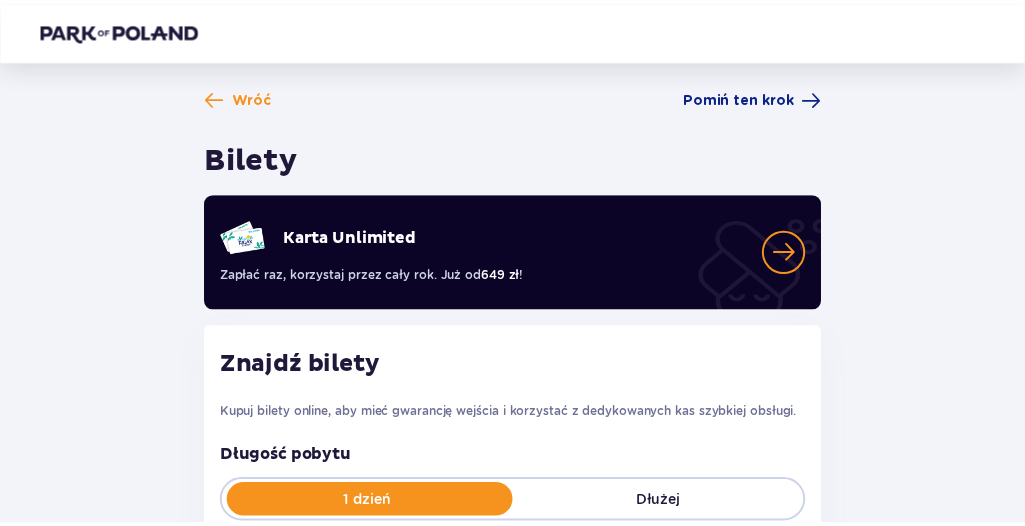 scroll, scrollTop: 0, scrollLeft: 0, axis: both 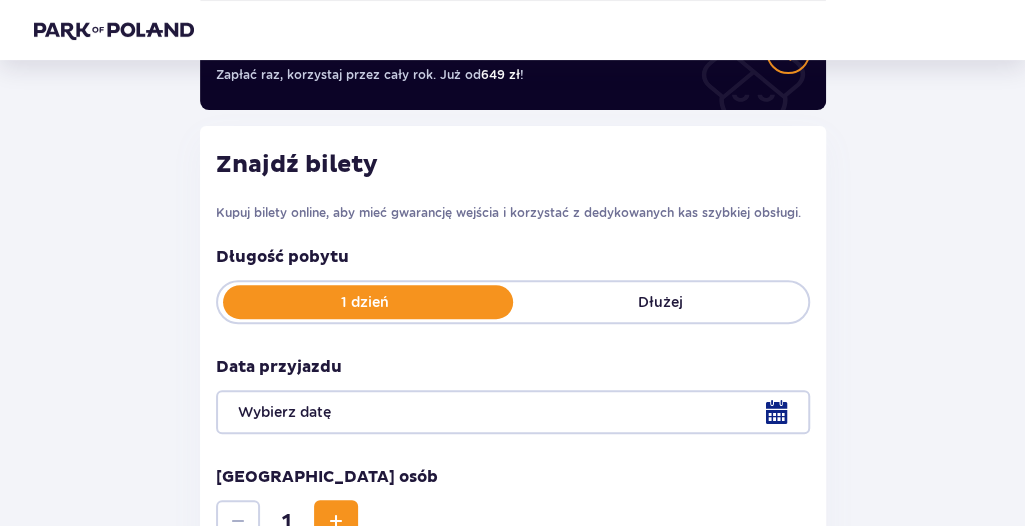 click at bounding box center (513, 412) 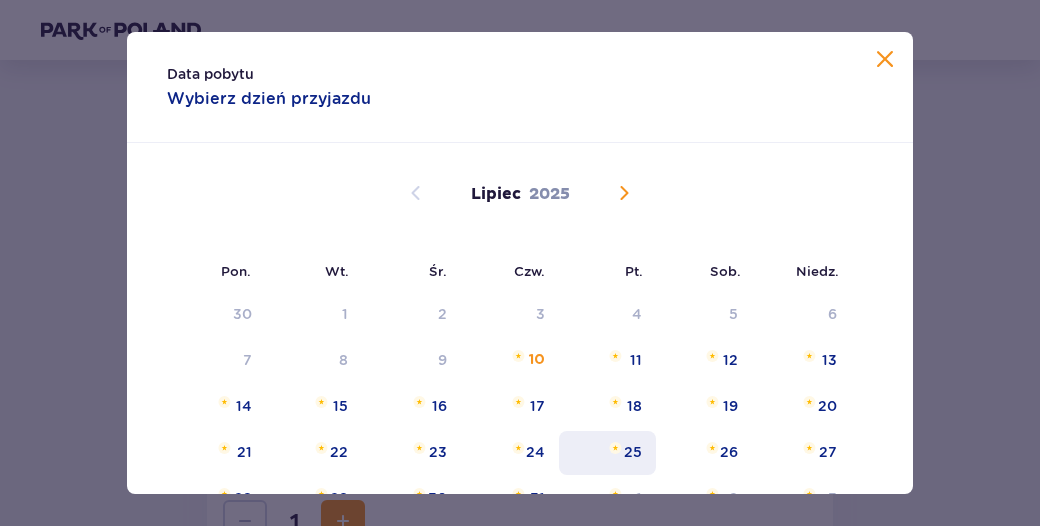 scroll, scrollTop: 100, scrollLeft: 0, axis: vertical 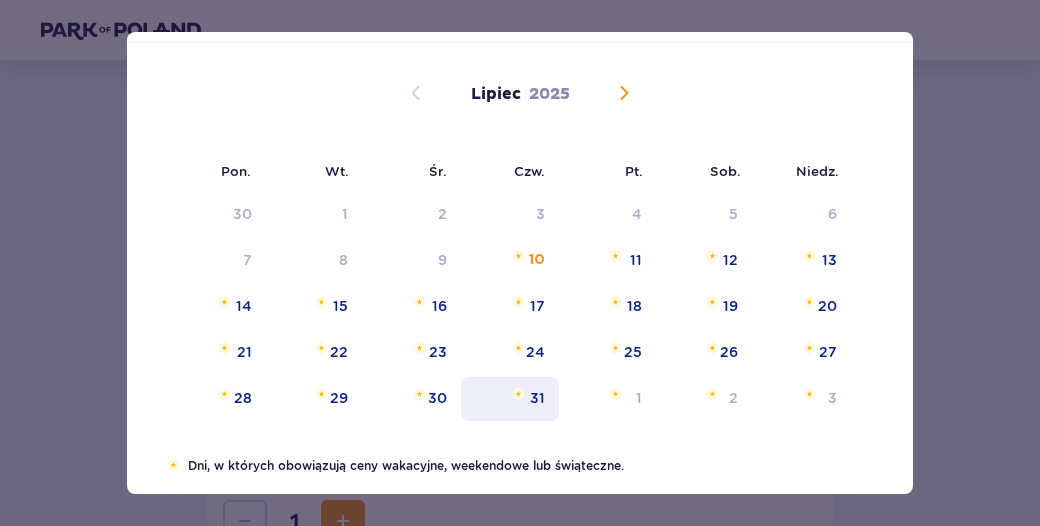 click on "31" at bounding box center (537, 398) 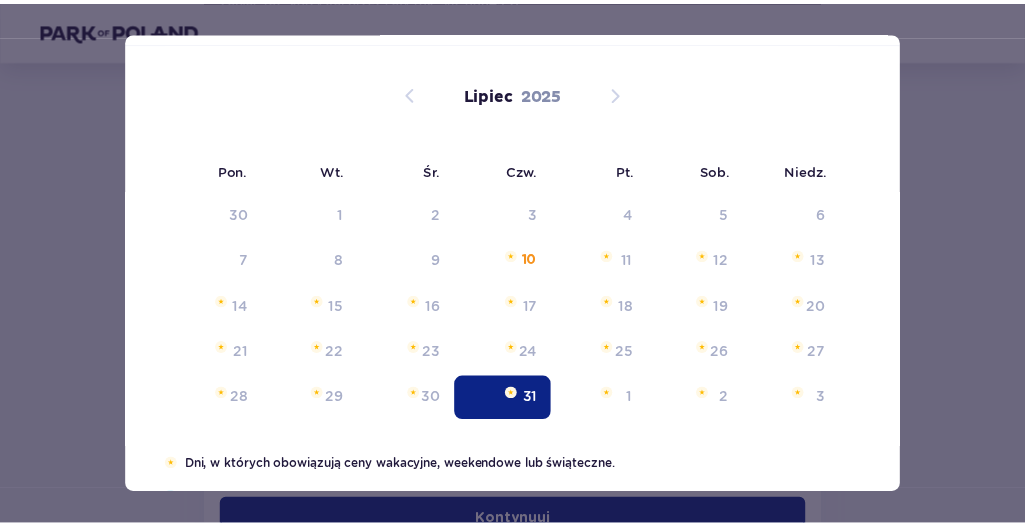 scroll, scrollTop: 295, scrollLeft: 0, axis: vertical 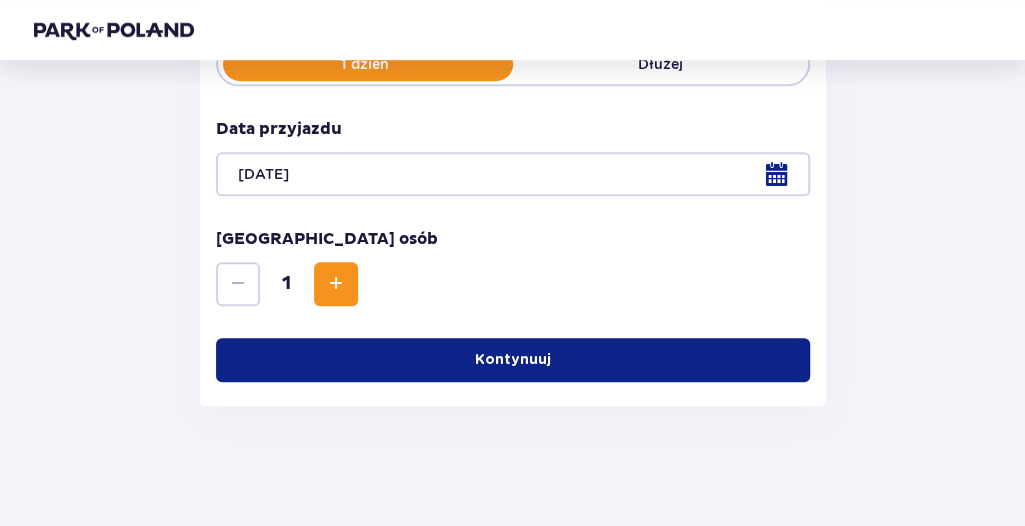 click at bounding box center [336, 284] 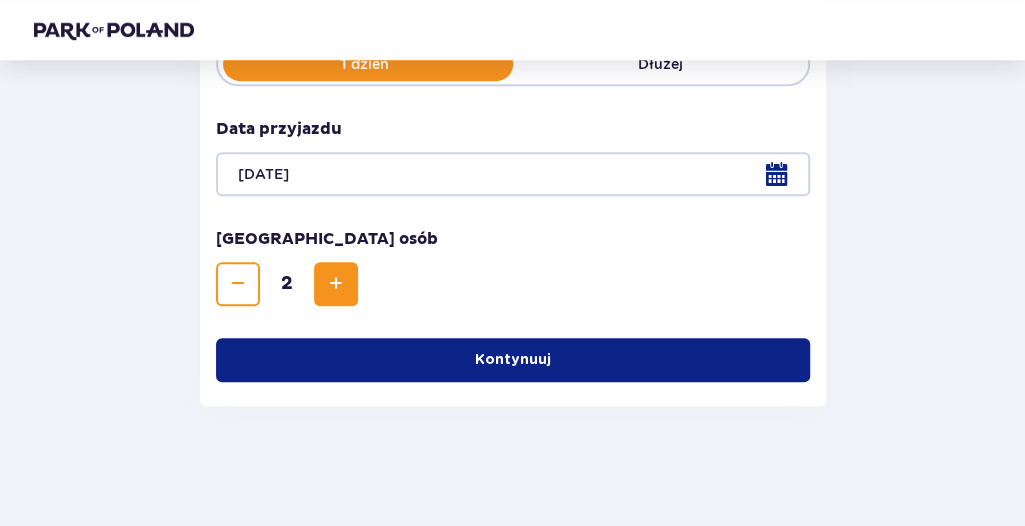 click at bounding box center [336, 284] 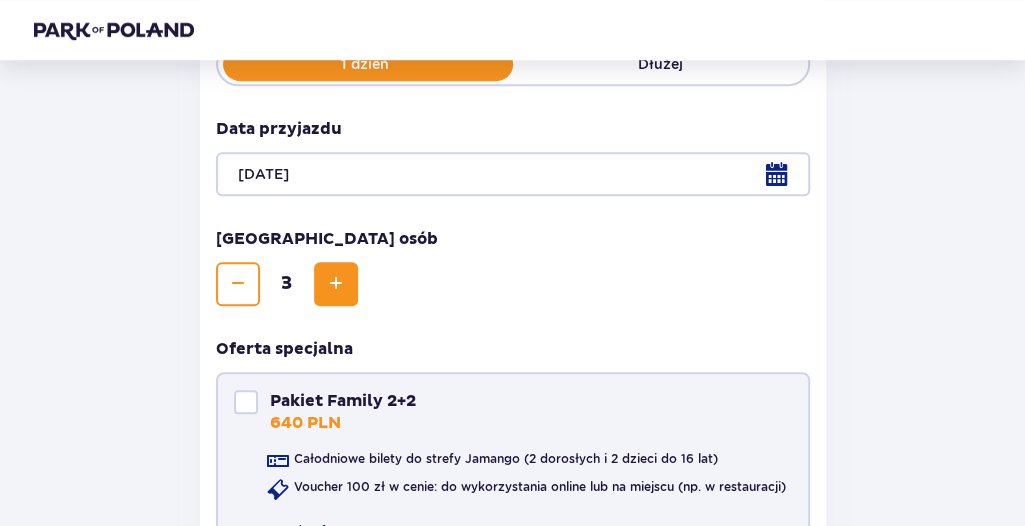 scroll, scrollTop: 538, scrollLeft: 0, axis: vertical 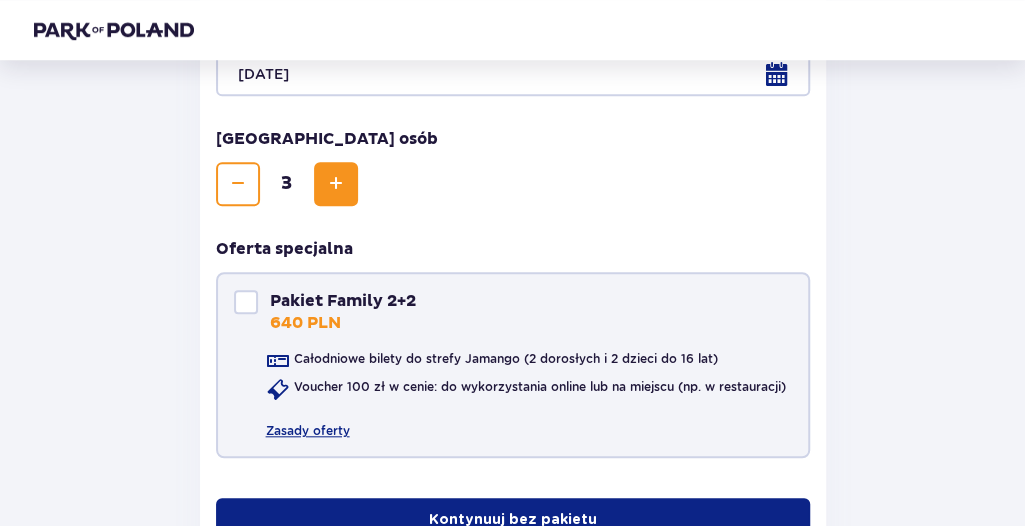 click at bounding box center [246, 302] 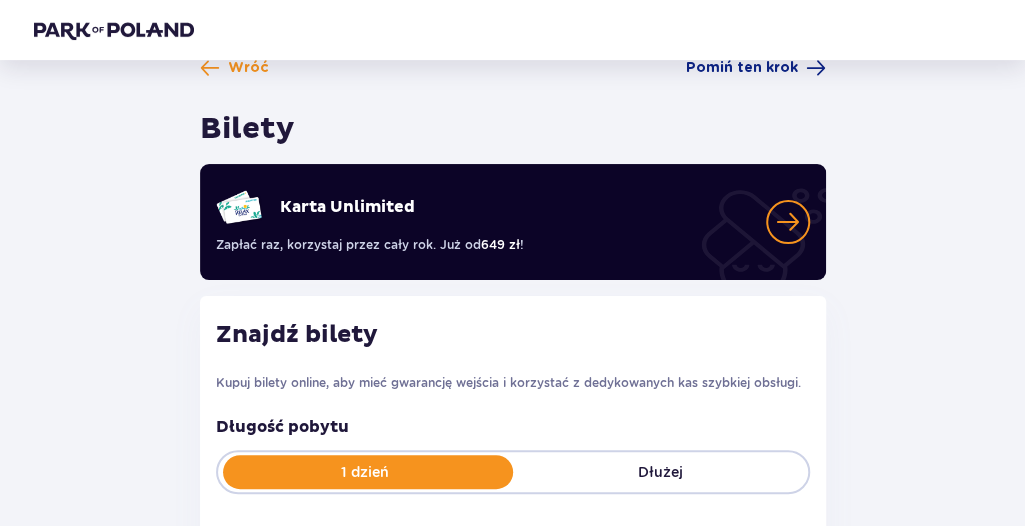 scroll, scrollTop: 0, scrollLeft: 0, axis: both 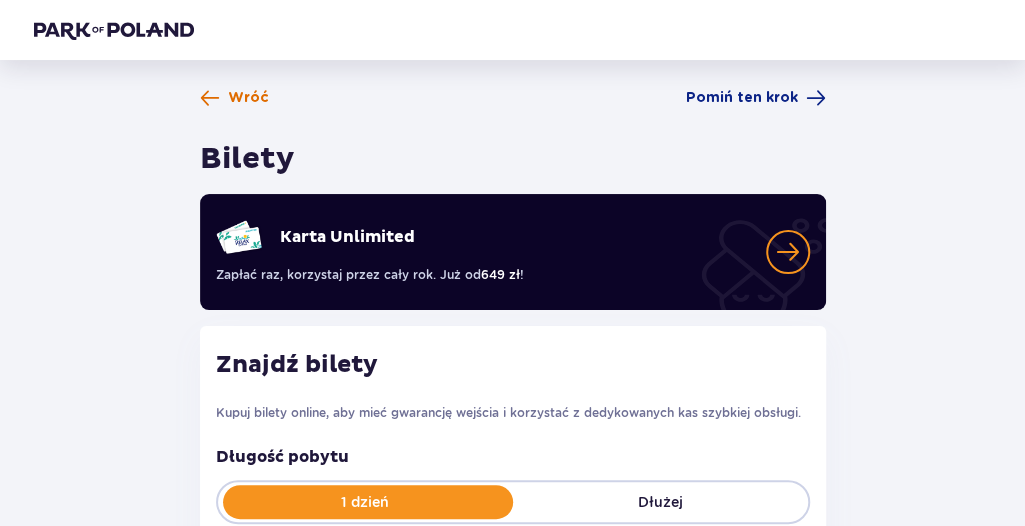 click at bounding box center [210, 98] 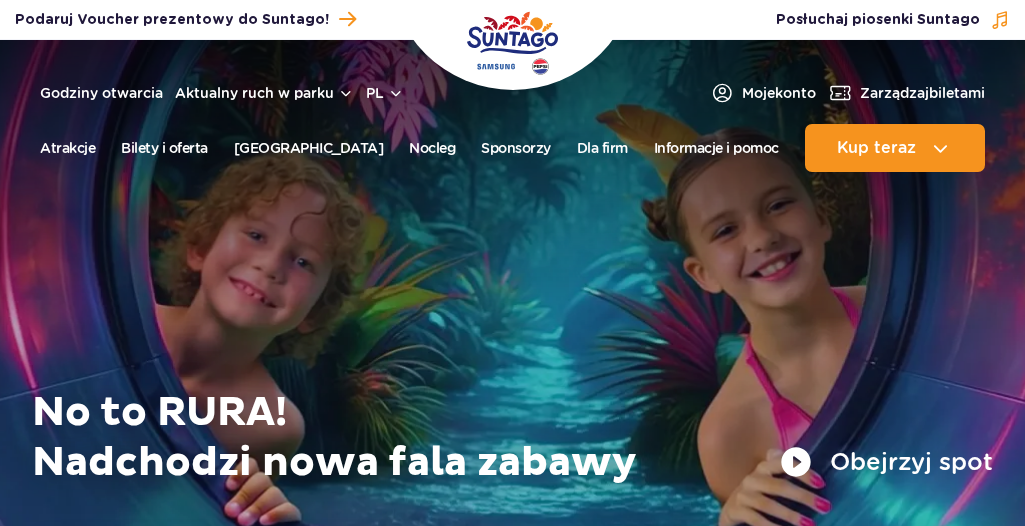 scroll, scrollTop: 0, scrollLeft: 0, axis: both 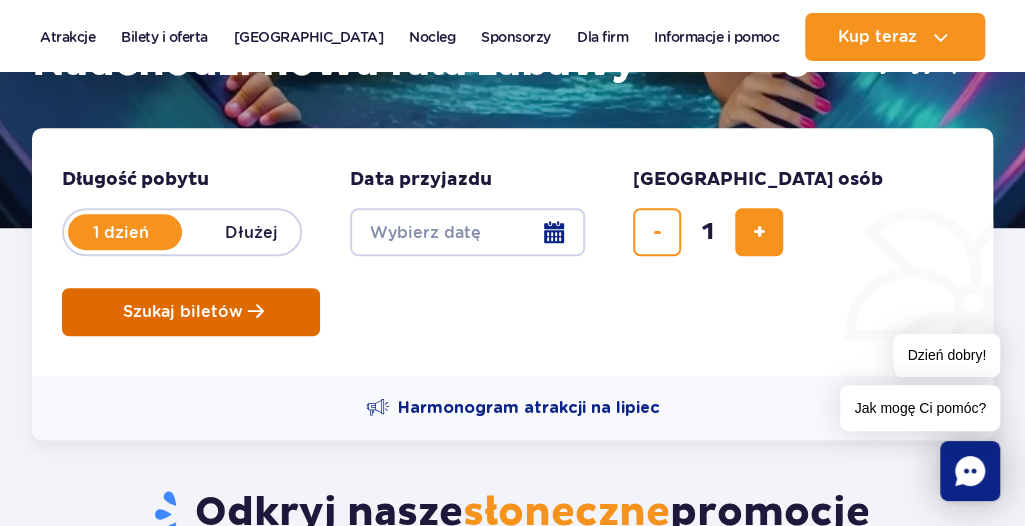 click on "Szukaj biletów" at bounding box center (183, 312) 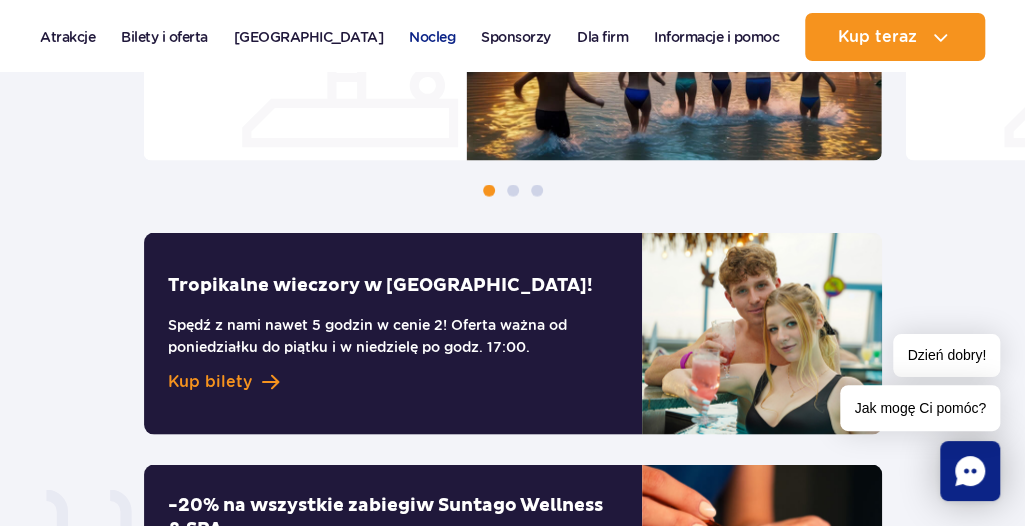 scroll, scrollTop: 1300, scrollLeft: 0, axis: vertical 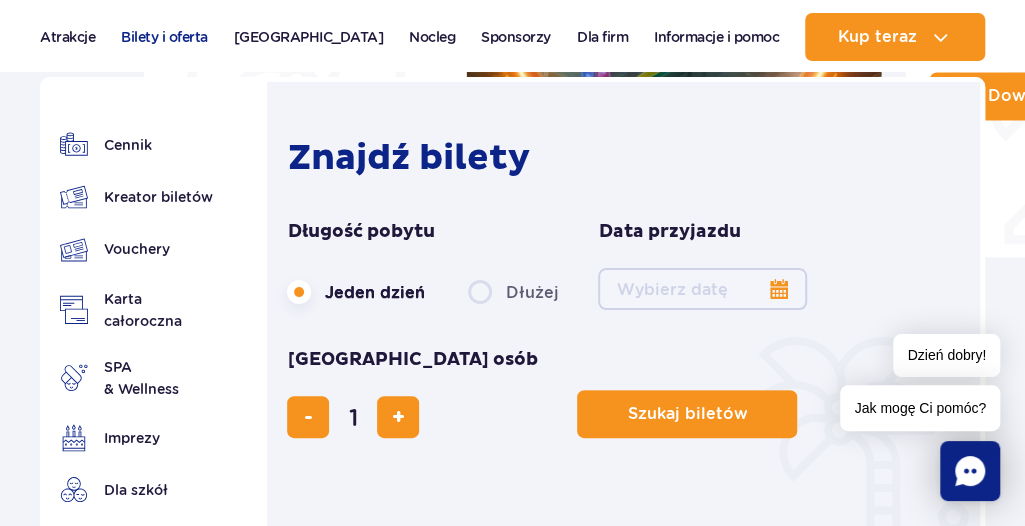 click on "Bilety i oferta" at bounding box center [164, 37] 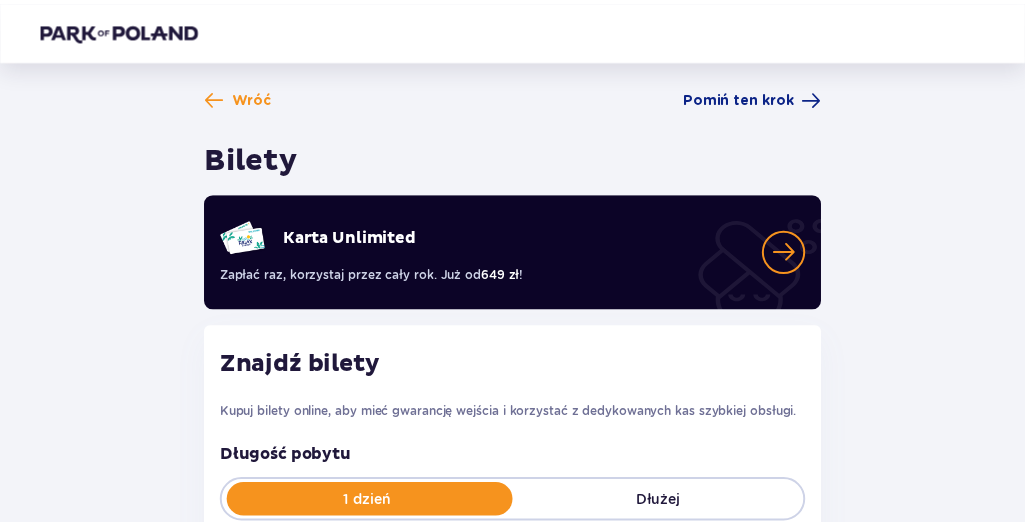 scroll, scrollTop: 0, scrollLeft: 0, axis: both 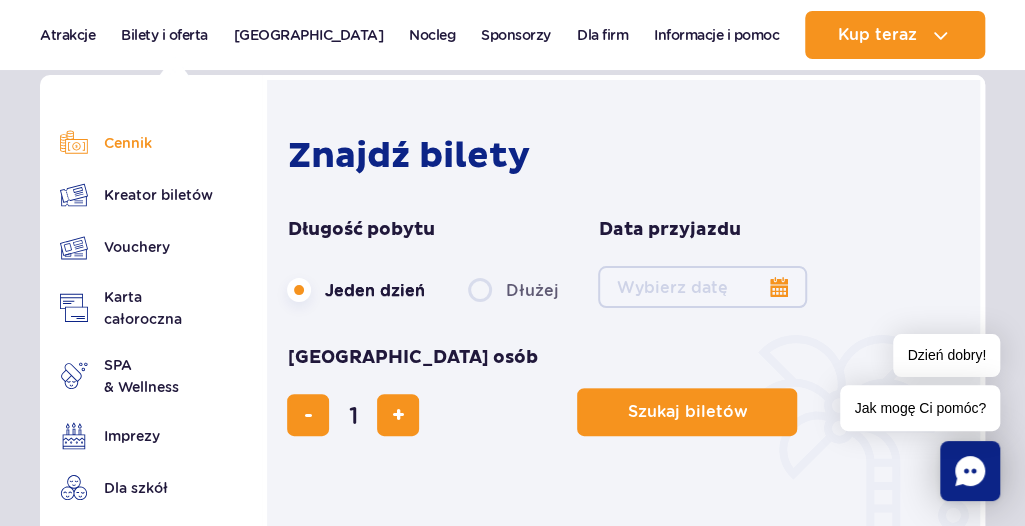 click on "Cennik" at bounding box center (138, 143) 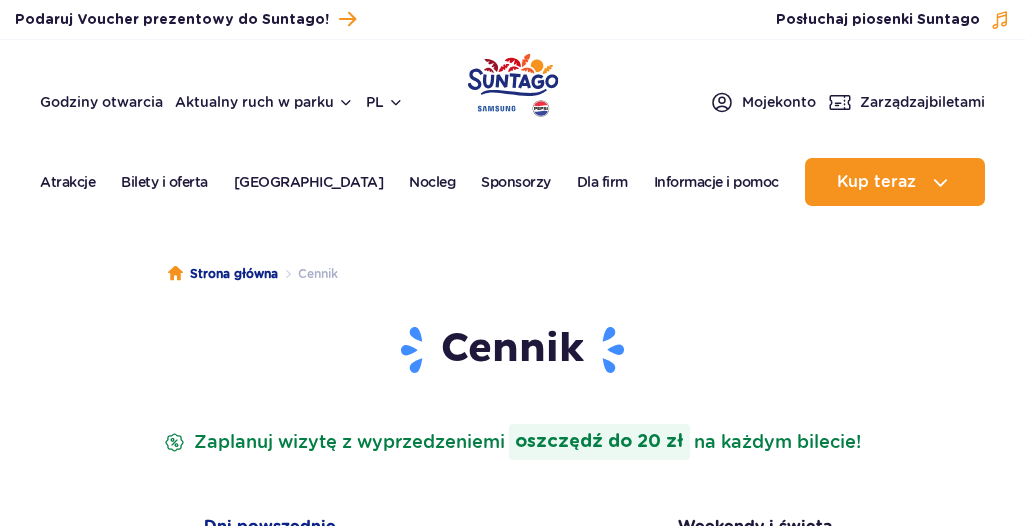 scroll, scrollTop: 0, scrollLeft: 0, axis: both 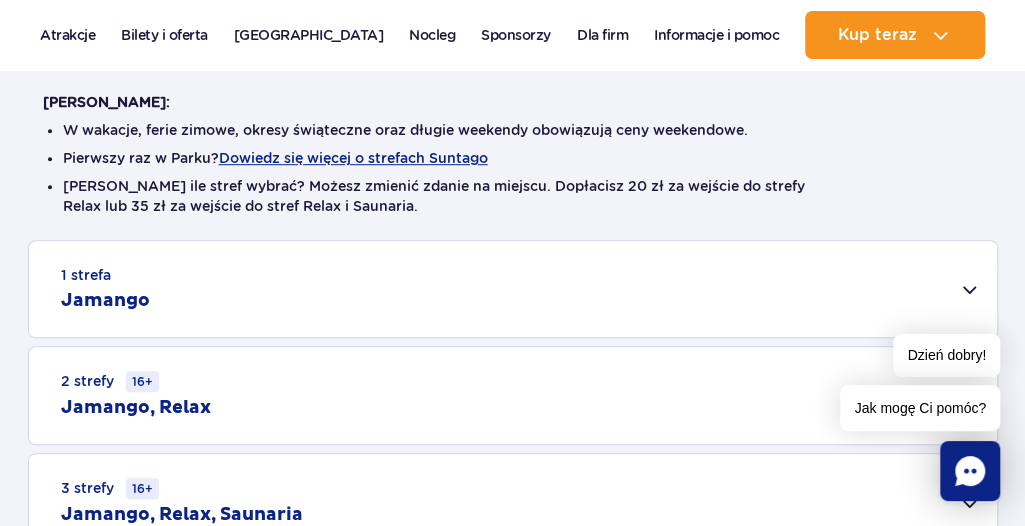 click on "1 strefa
Jamango" at bounding box center [513, 289] 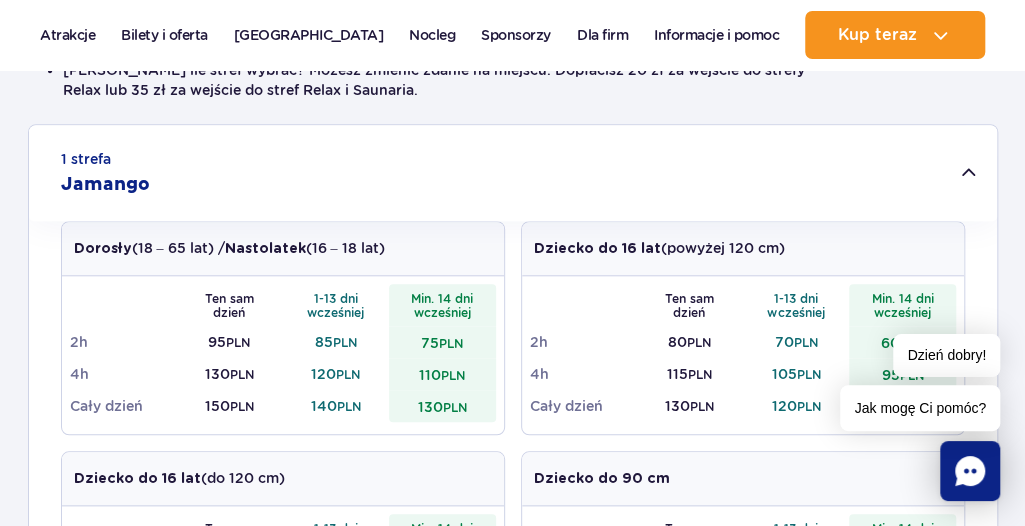 scroll, scrollTop: 700, scrollLeft: 0, axis: vertical 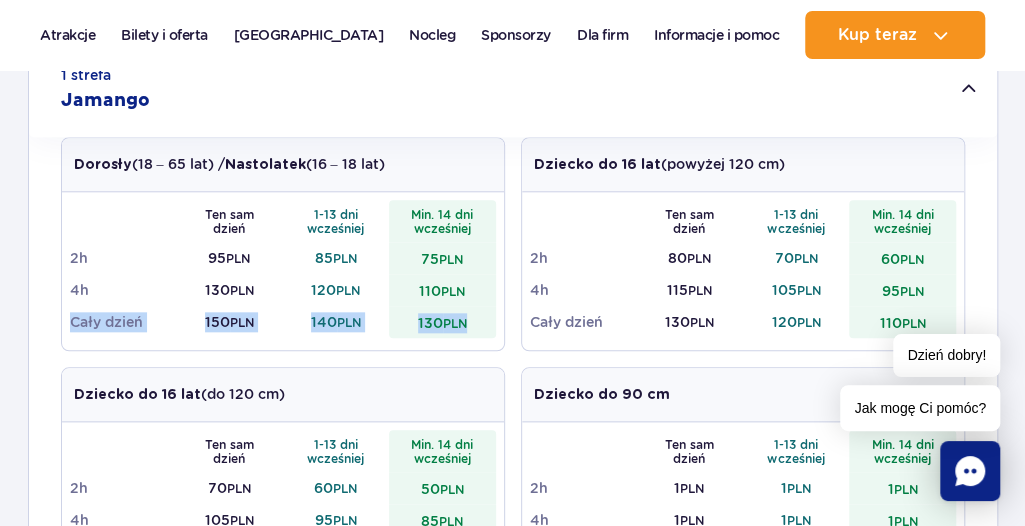 drag, startPoint x: 70, startPoint y: 319, endPoint x: 488, endPoint y: 326, distance: 418.0586 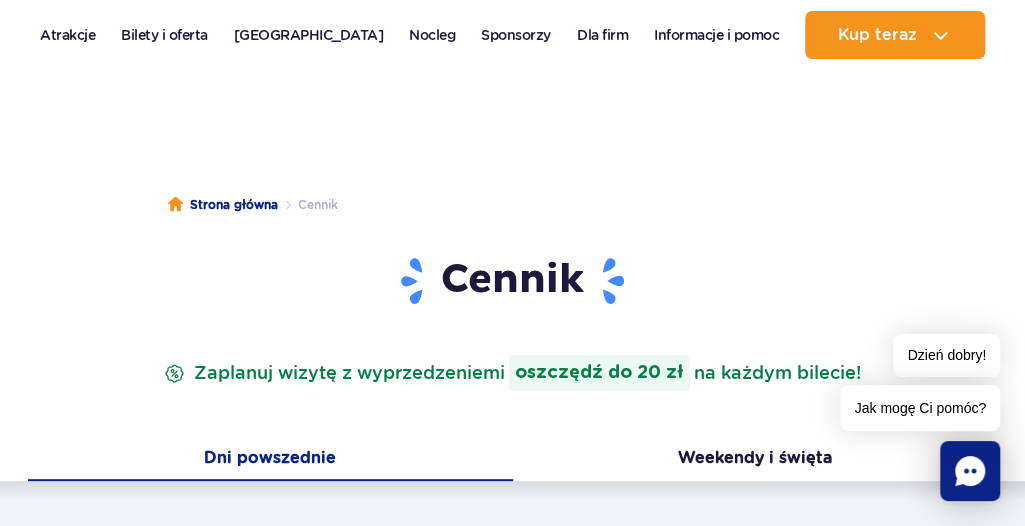 scroll, scrollTop: 0, scrollLeft: 0, axis: both 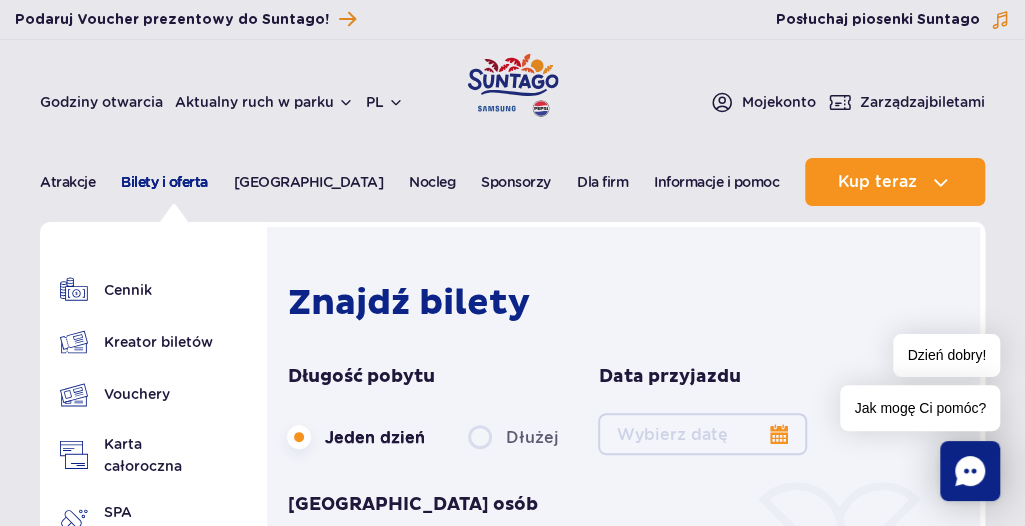click on "Bilety i oferta" at bounding box center (164, 182) 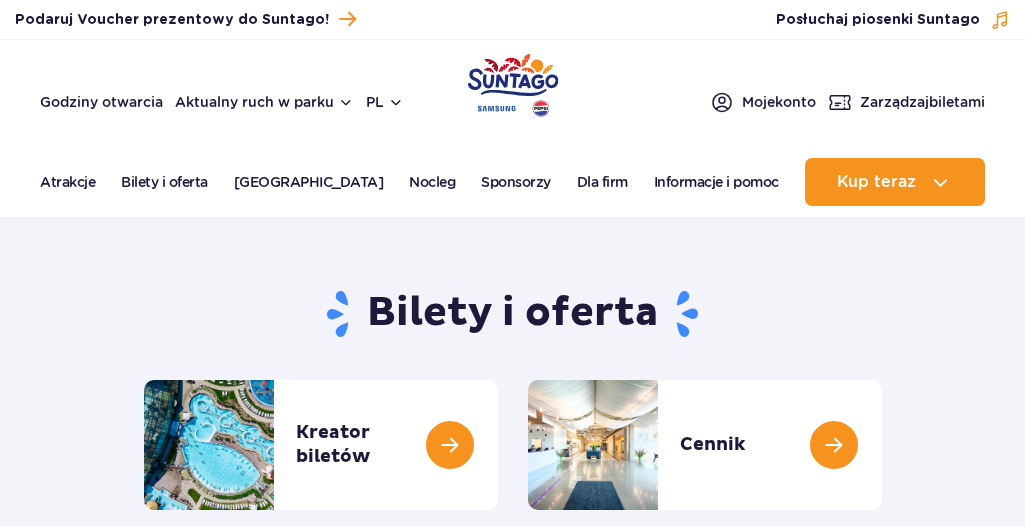 scroll, scrollTop: 0, scrollLeft: 0, axis: both 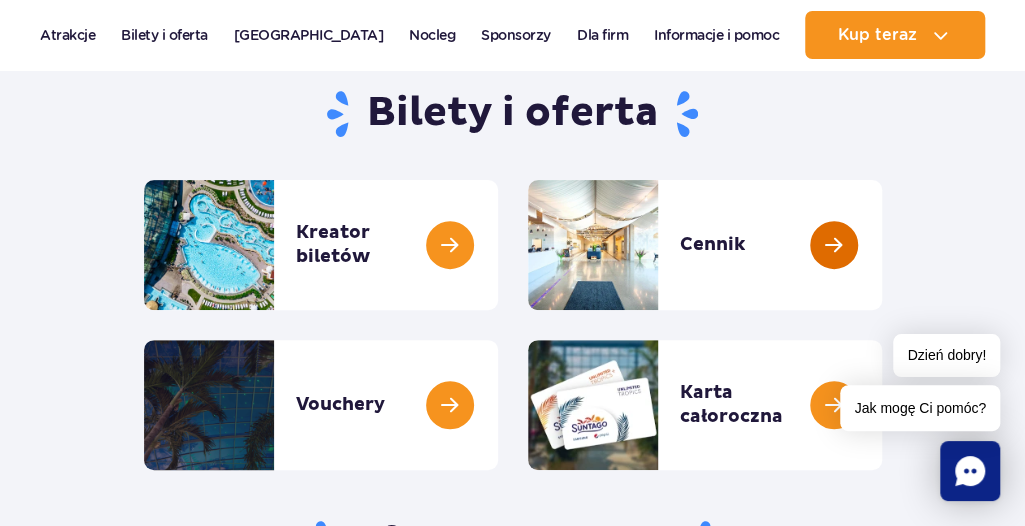 click at bounding box center (882, 245) 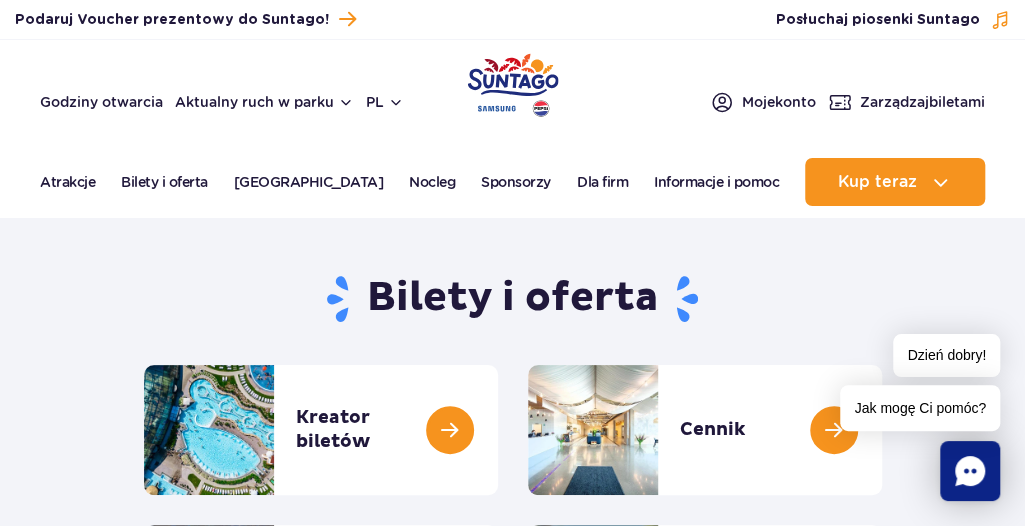 scroll, scrollTop: 0, scrollLeft: 0, axis: both 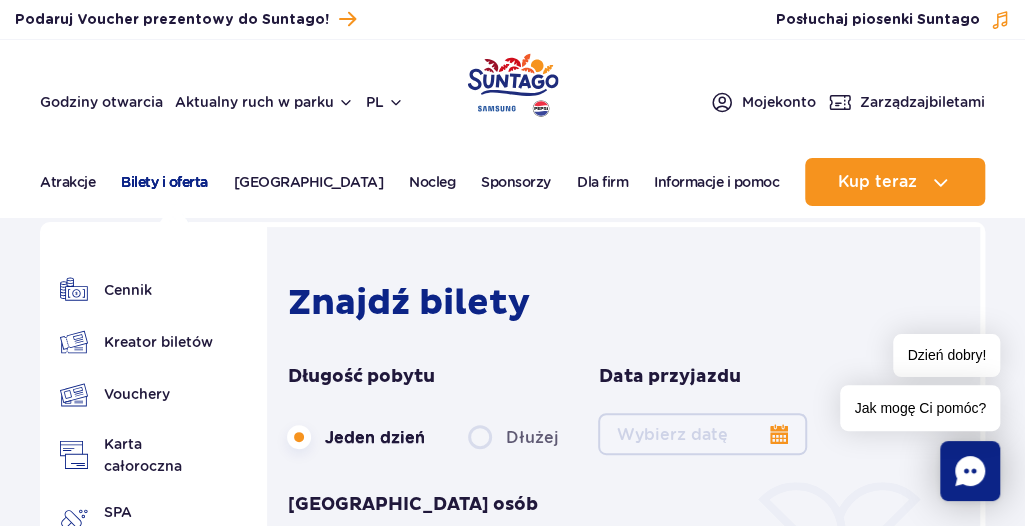click on "Bilety i oferta" at bounding box center (164, 182) 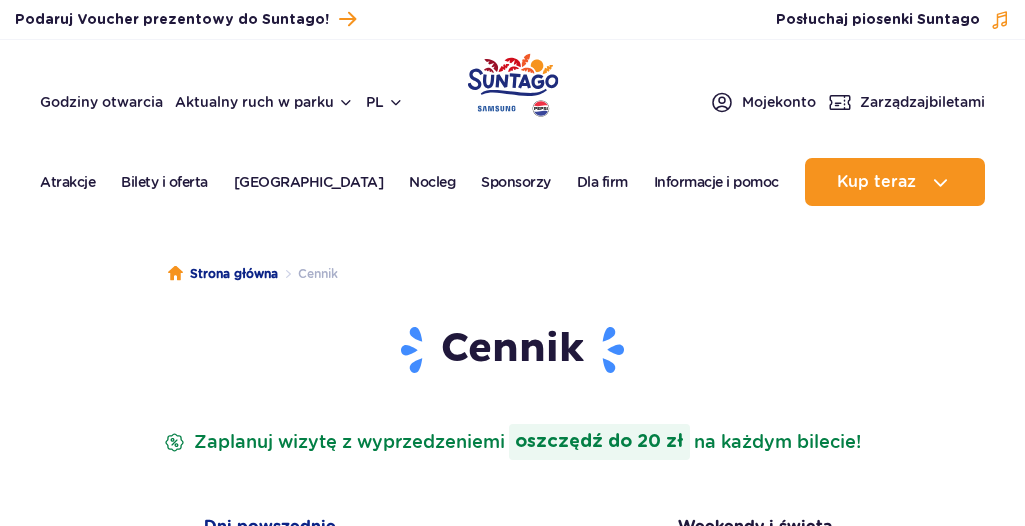 scroll, scrollTop: 0, scrollLeft: 0, axis: both 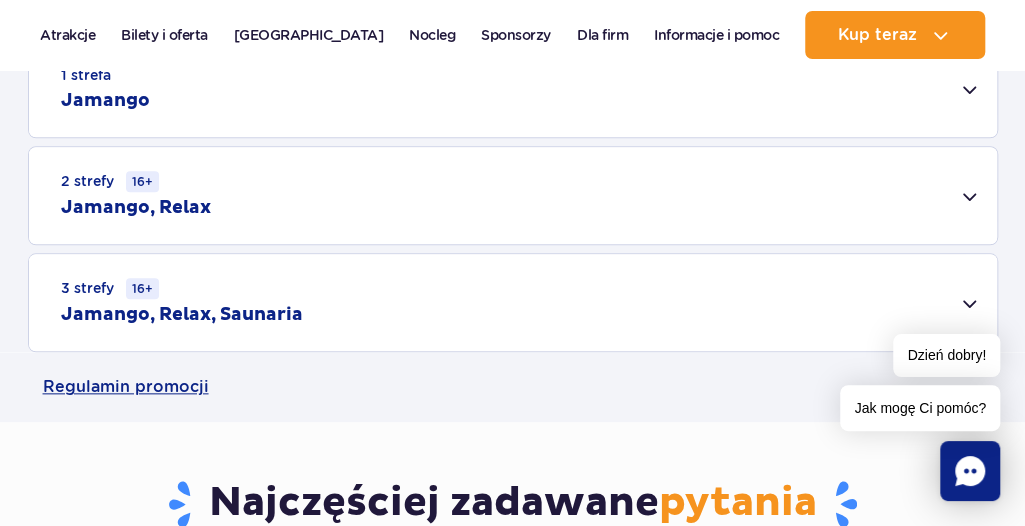 click on "Jamango" at bounding box center [105, 101] 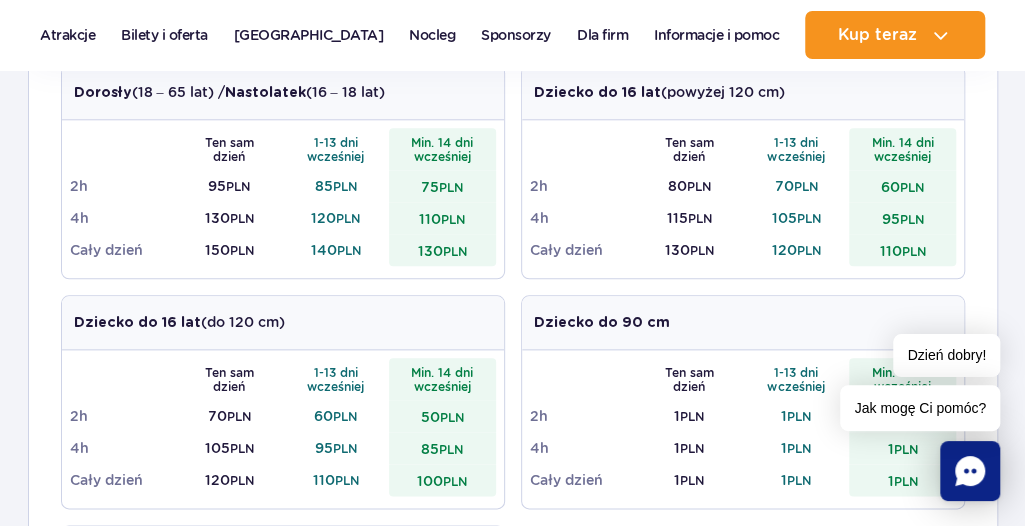 scroll, scrollTop: 900, scrollLeft: 0, axis: vertical 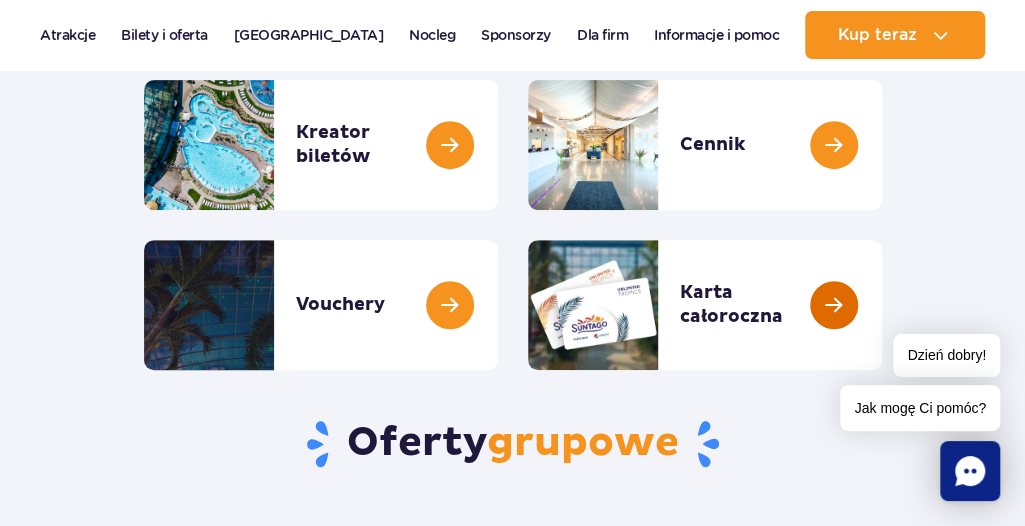 click at bounding box center [882, 305] 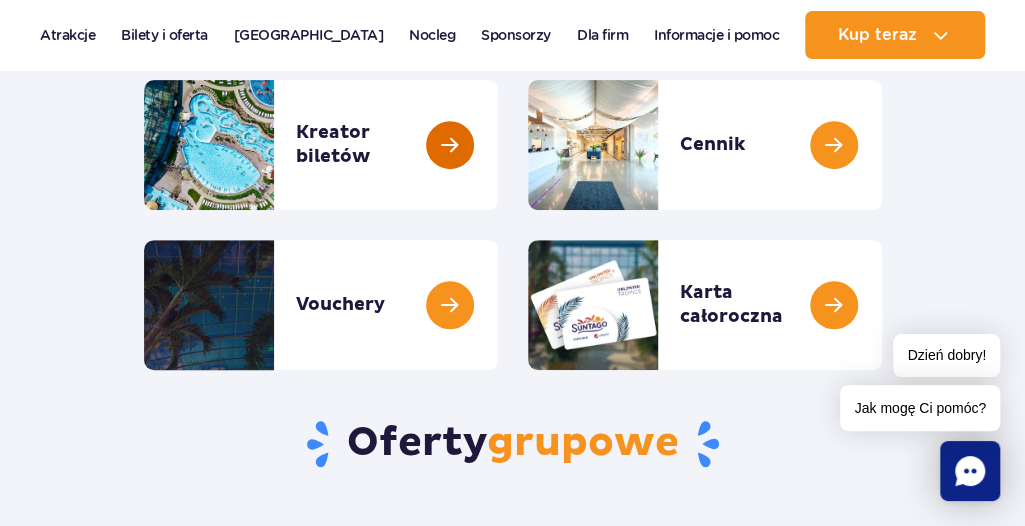 click at bounding box center [498, 145] 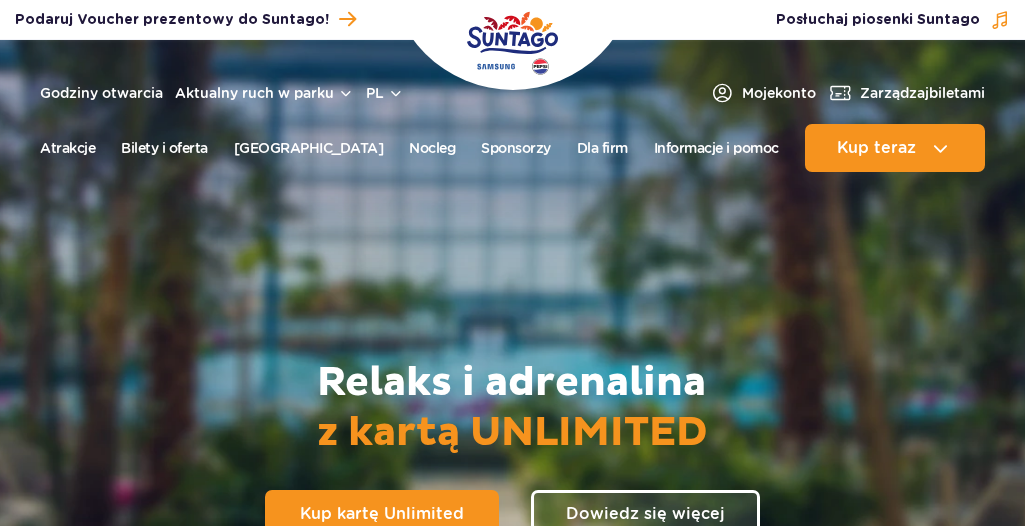scroll, scrollTop: 0, scrollLeft: 0, axis: both 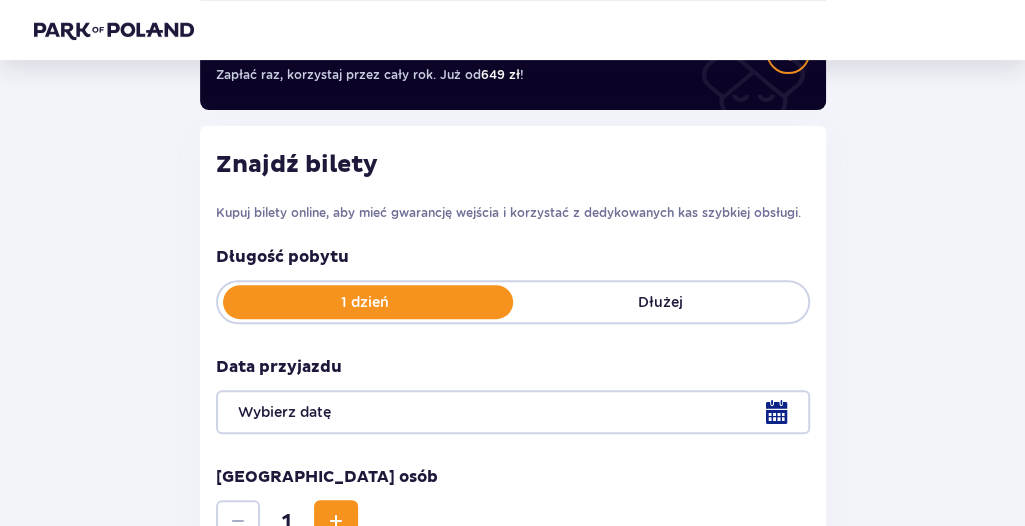 click on "1 dzień" at bounding box center (365, 302) 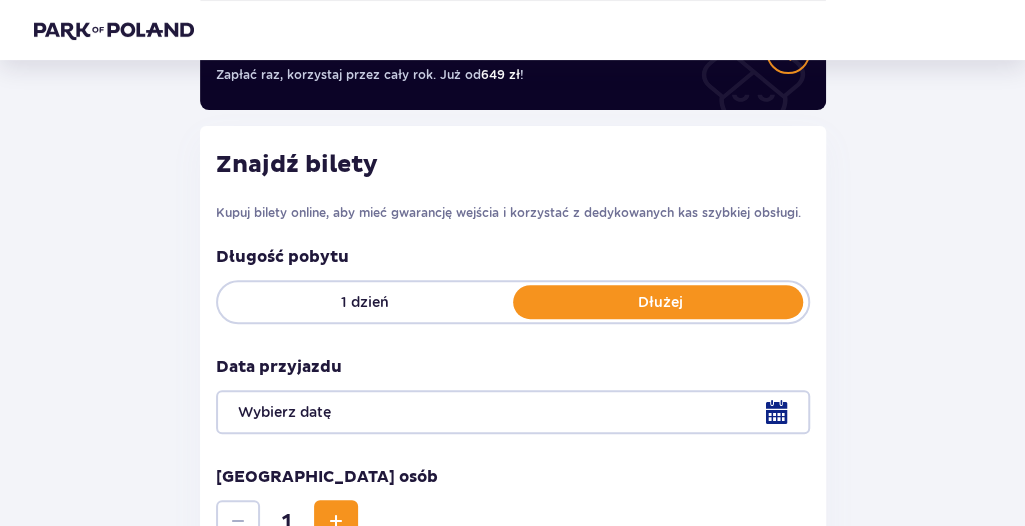click on "Dłużej" at bounding box center [660, 302] 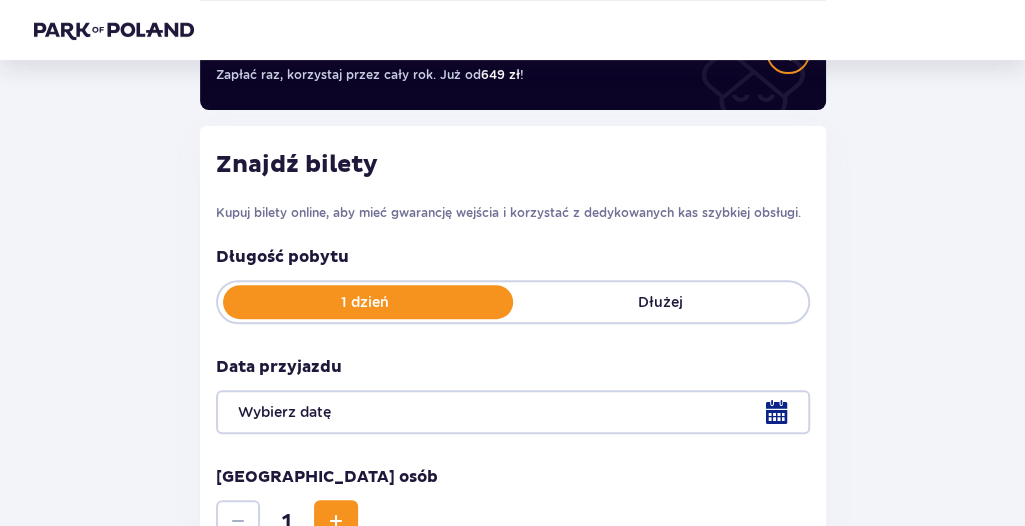 click at bounding box center [513, 412] 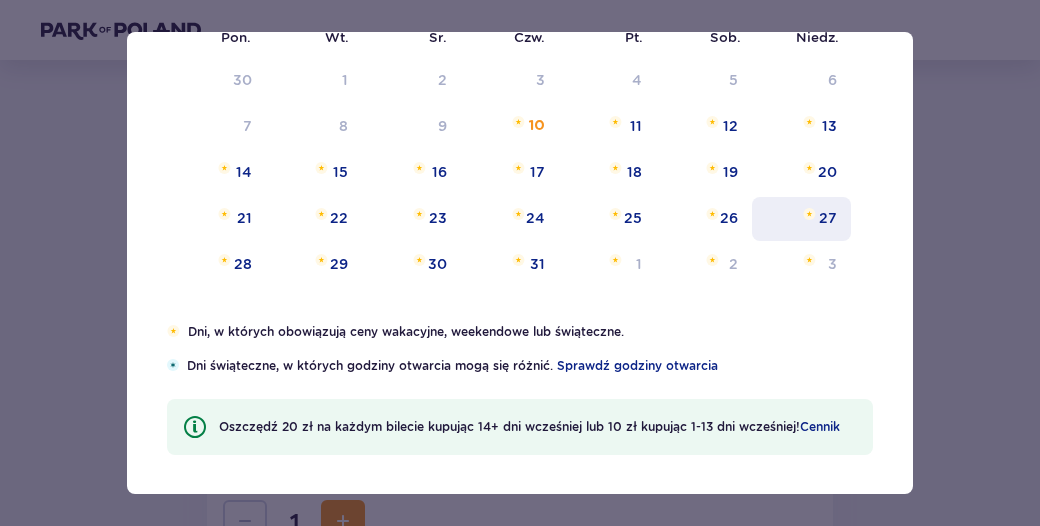 scroll, scrollTop: 234, scrollLeft: 0, axis: vertical 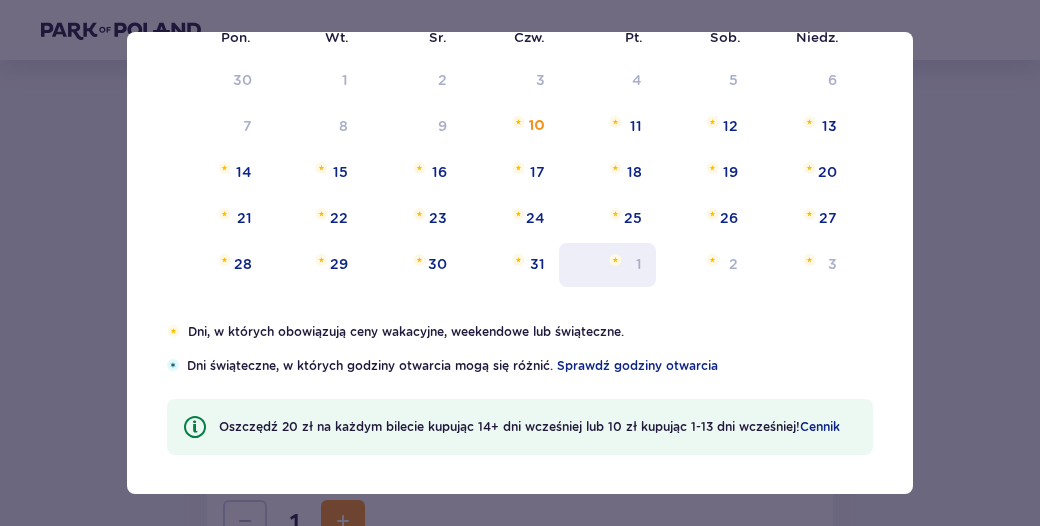 click on "1" at bounding box center [607, 265] 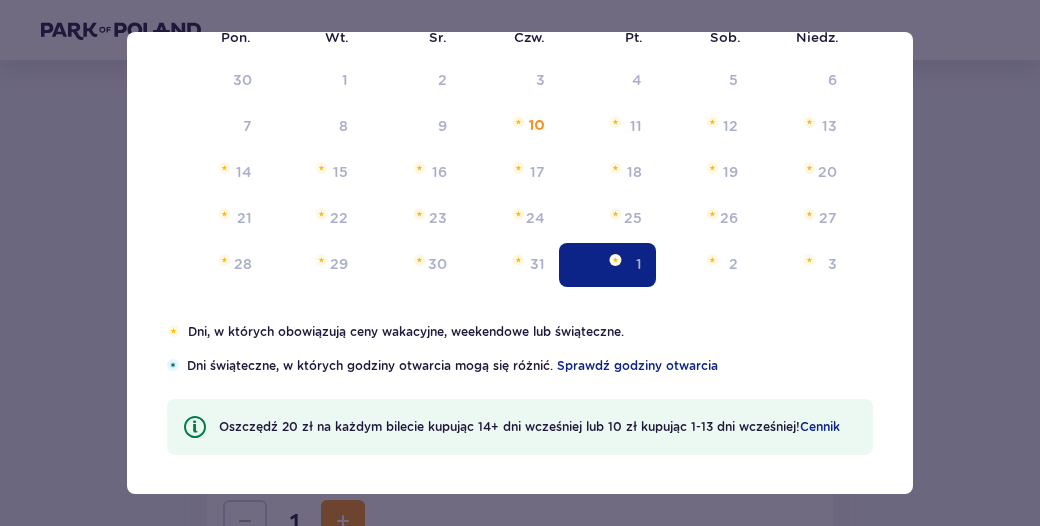 type on "01.08.25" 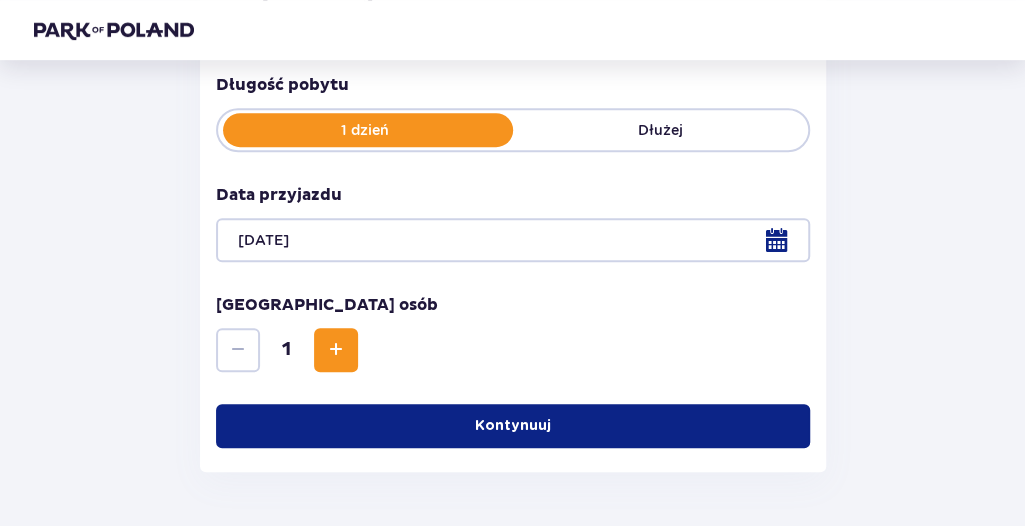 scroll, scrollTop: 438, scrollLeft: 0, axis: vertical 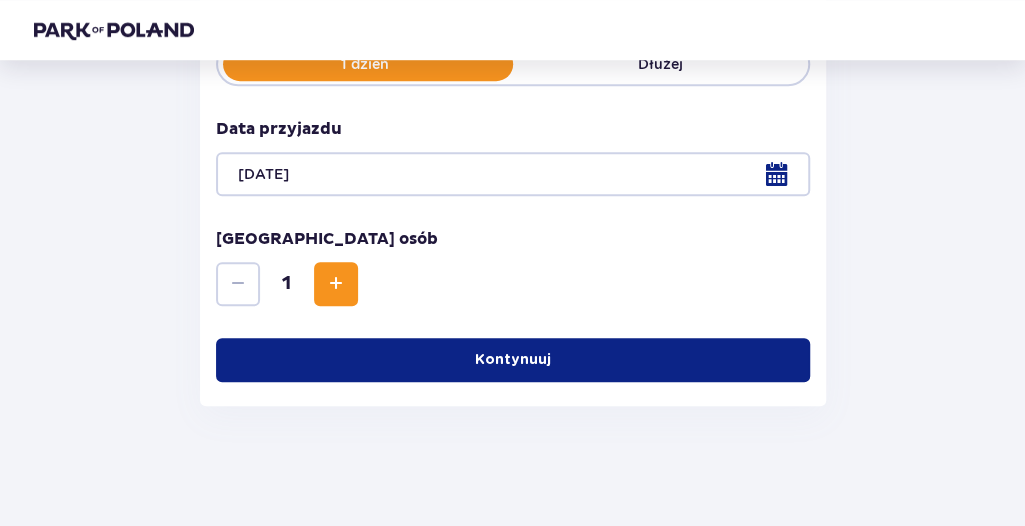 click at bounding box center [336, 284] 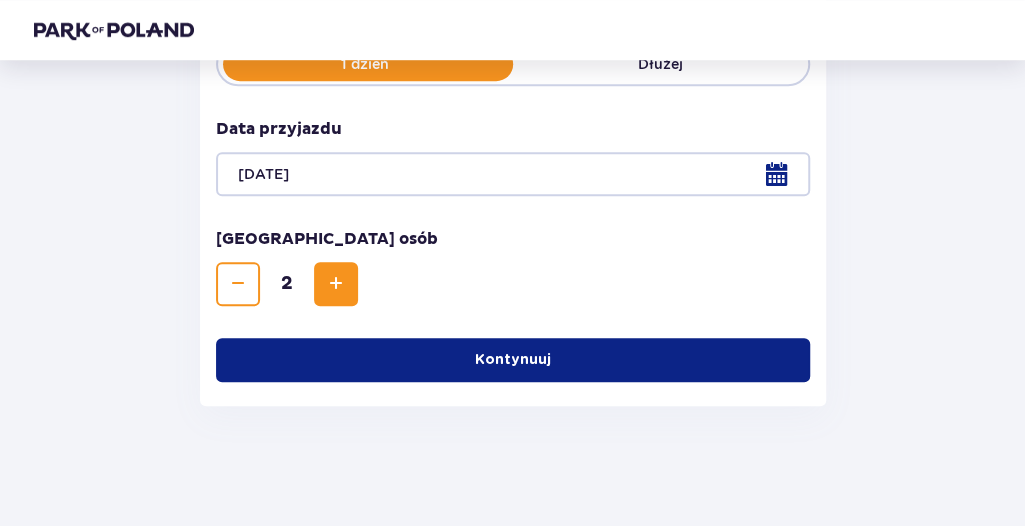 click at bounding box center (336, 284) 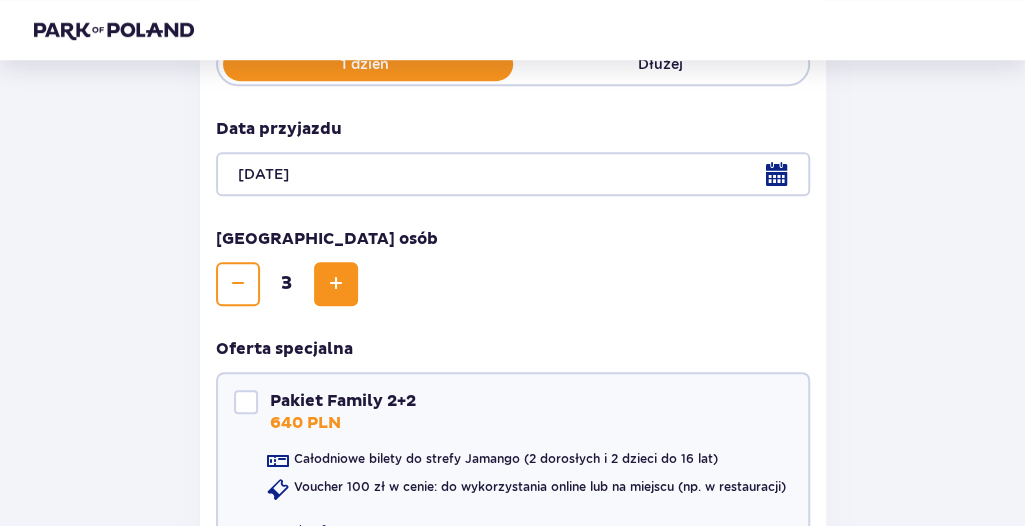 scroll, scrollTop: 638, scrollLeft: 0, axis: vertical 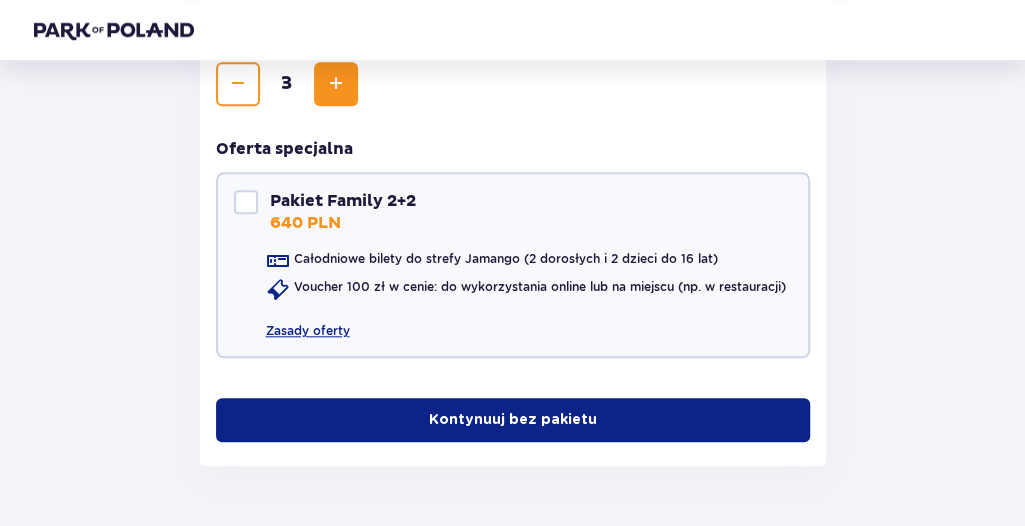 click on "Kontynuuj bez pakietu" at bounding box center (513, 420) 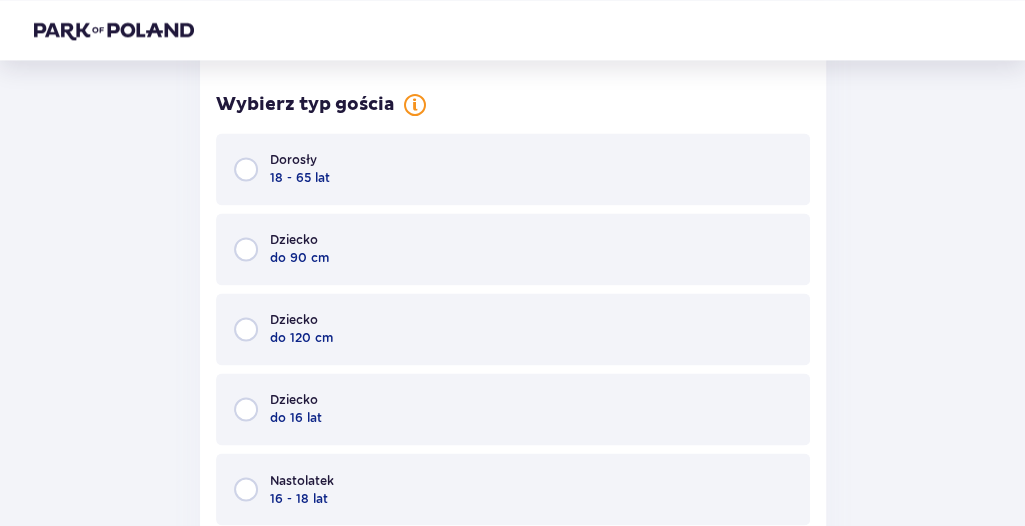 scroll, scrollTop: 1144, scrollLeft: 0, axis: vertical 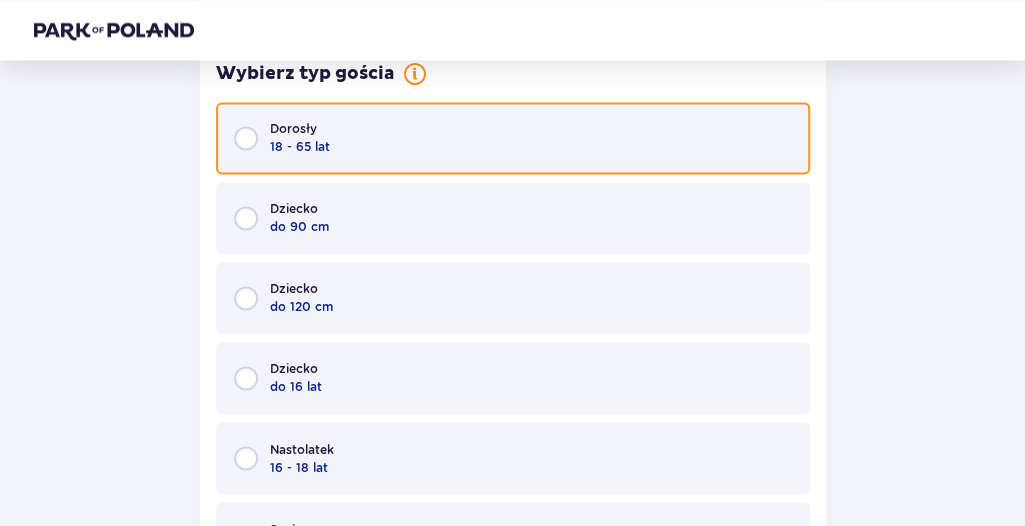 click at bounding box center [246, 138] 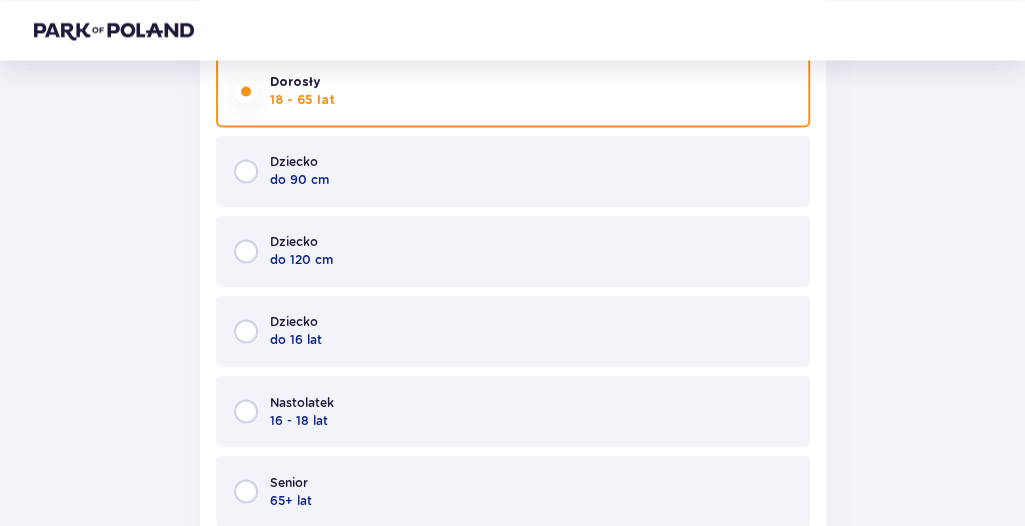 scroll, scrollTop: 1234, scrollLeft: 0, axis: vertical 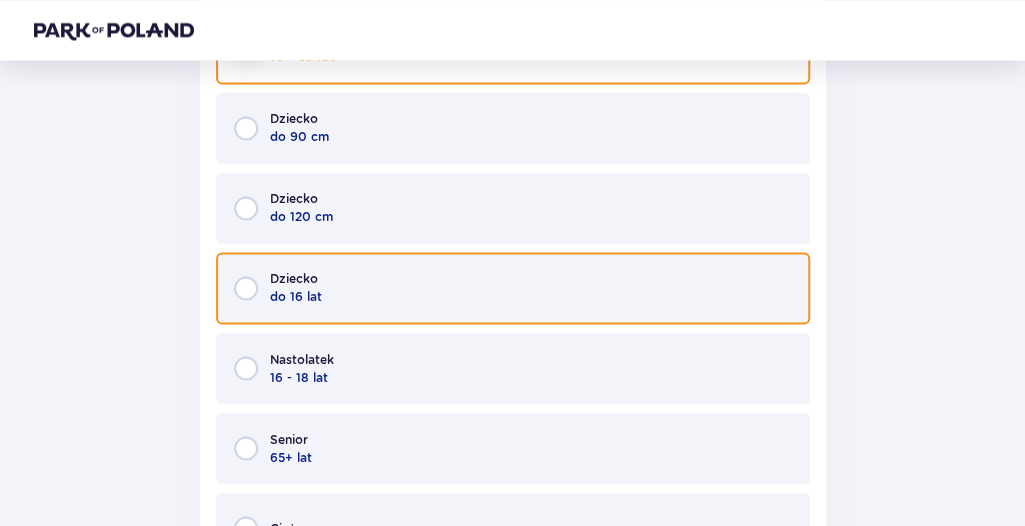 click at bounding box center (246, 288) 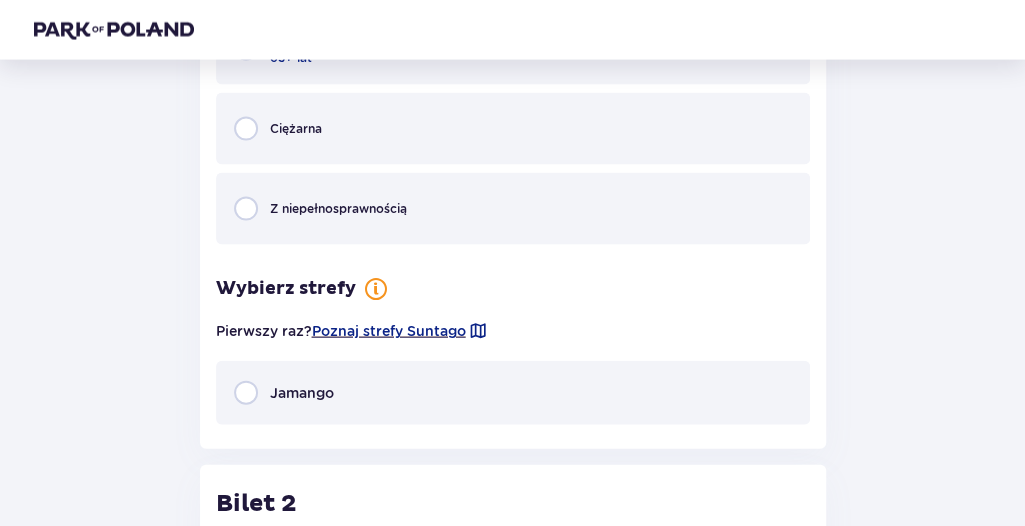 scroll, scrollTop: 1634, scrollLeft: 0, axis: vertical 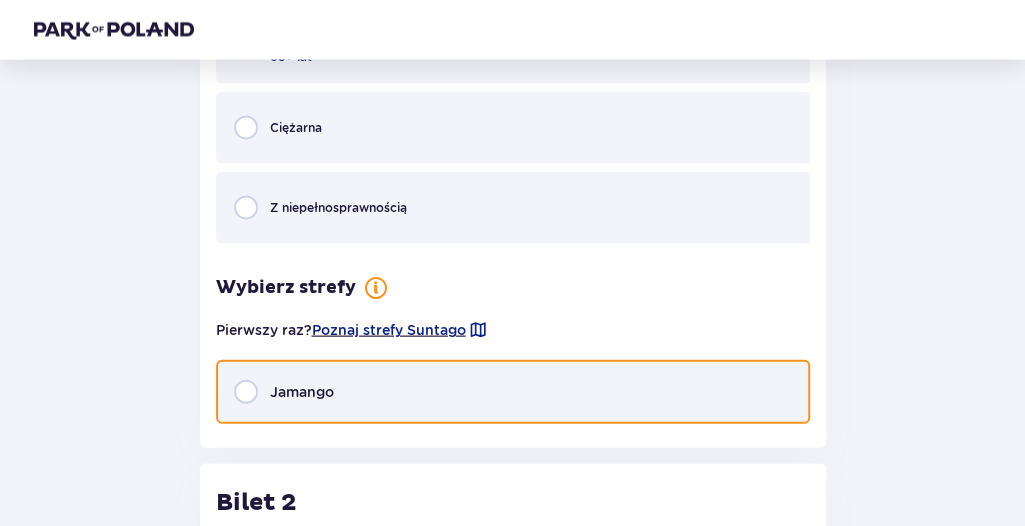 click at bounding box center [246, 392] 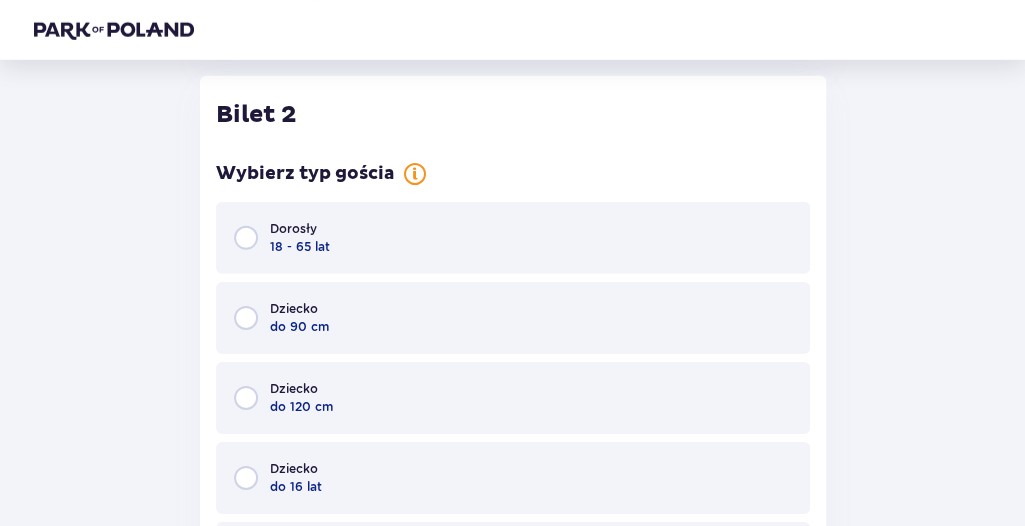 scroll, scrollTop: 2414, scrollLeft: 0, axis: vertical 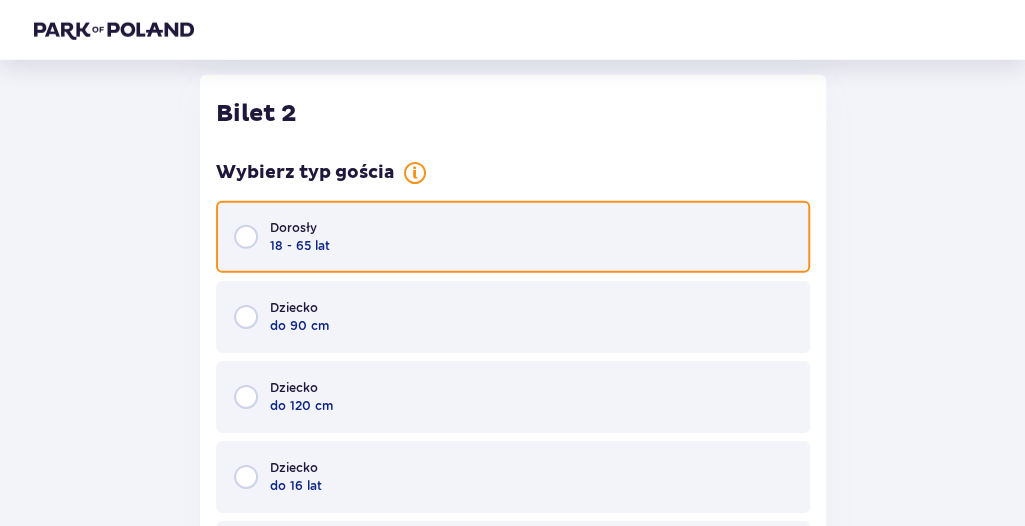 click at bounding box center [246, 237] 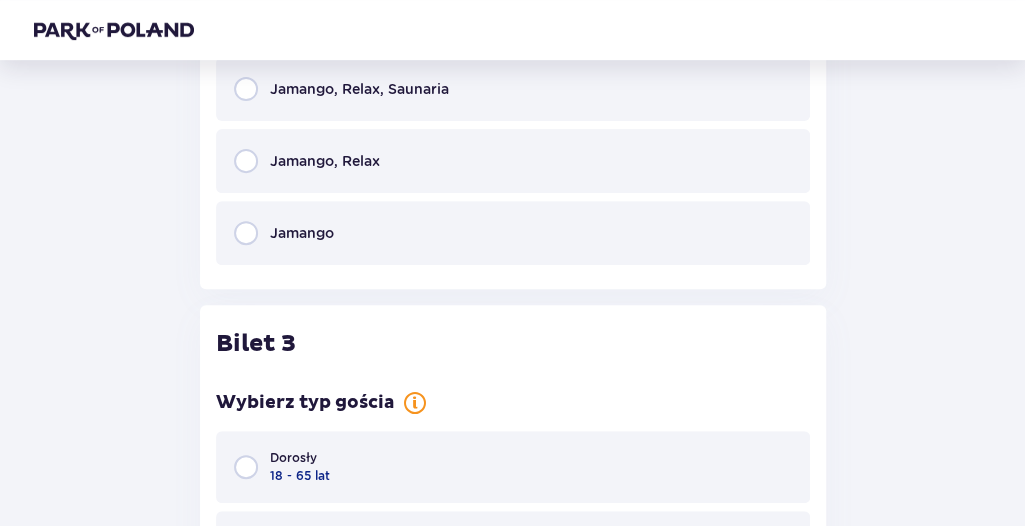 scroll, scrollTop: 3403, scrollLeft: 0, axis: vertical 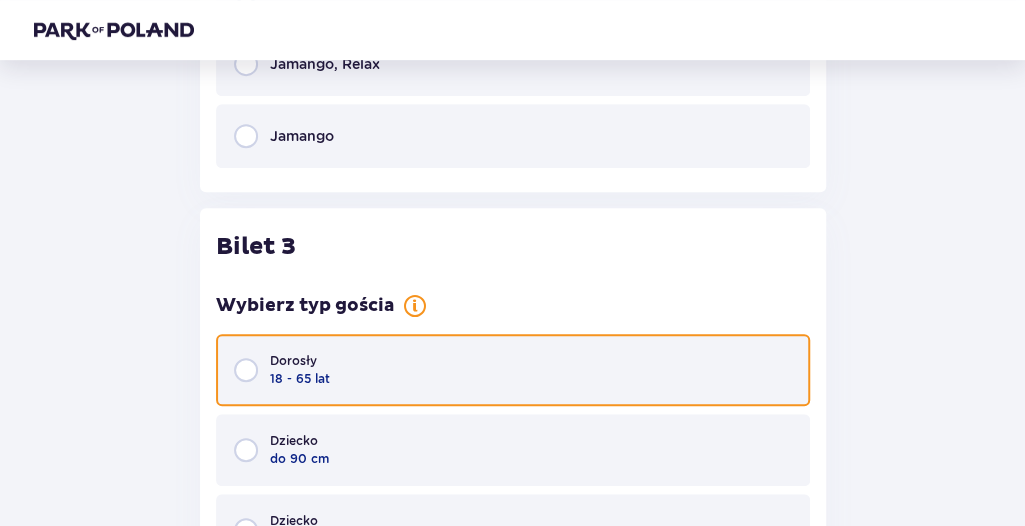 click at bounding box center [246, 370] 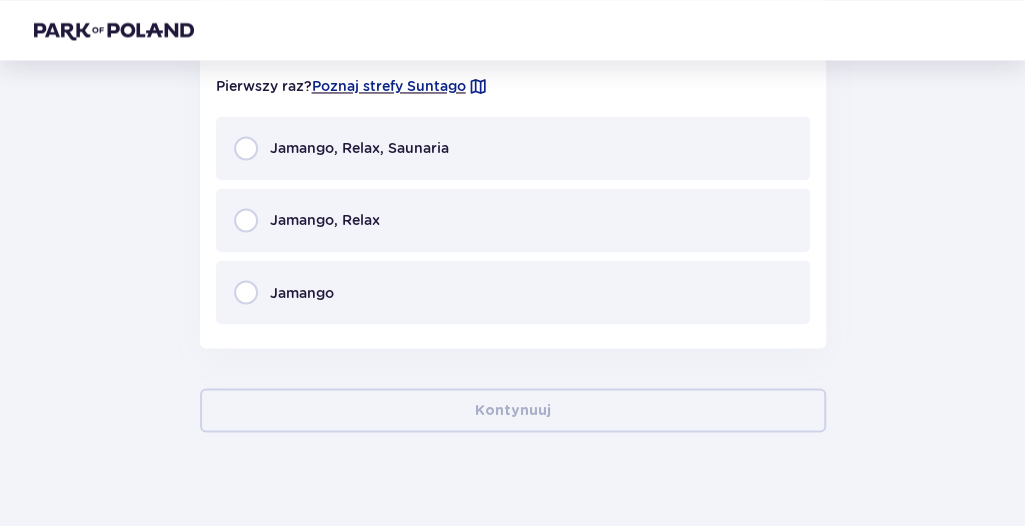 scroll, scrollTop: 4389, scrollLeft: 0, axis: vertical 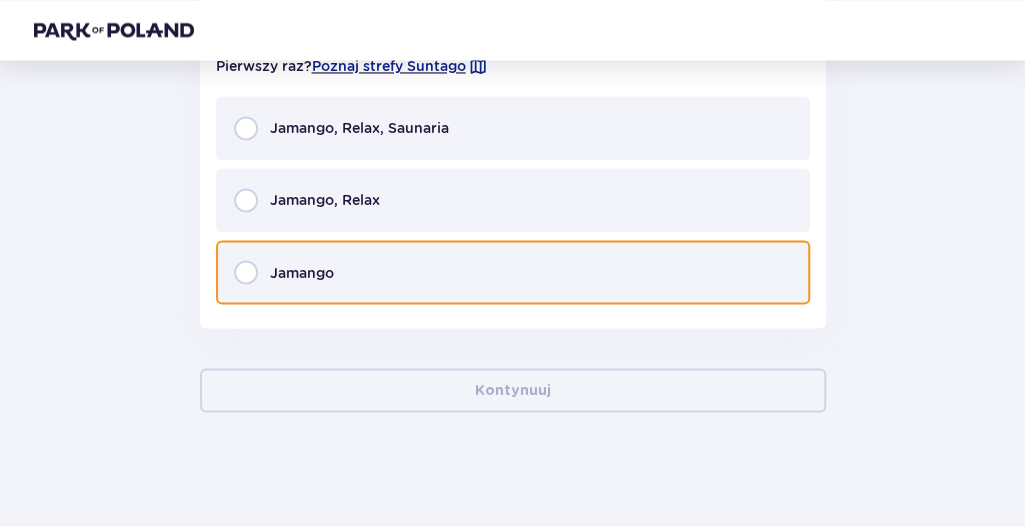 click at bounding box center [246, 272] 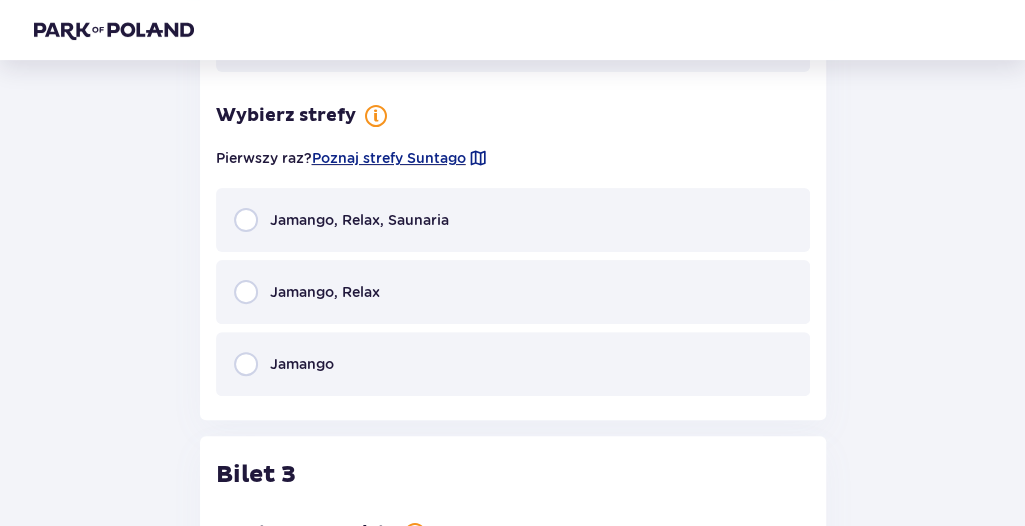 scroll, scrollTop: 3049, scrollLeft: 0, axis: vertical 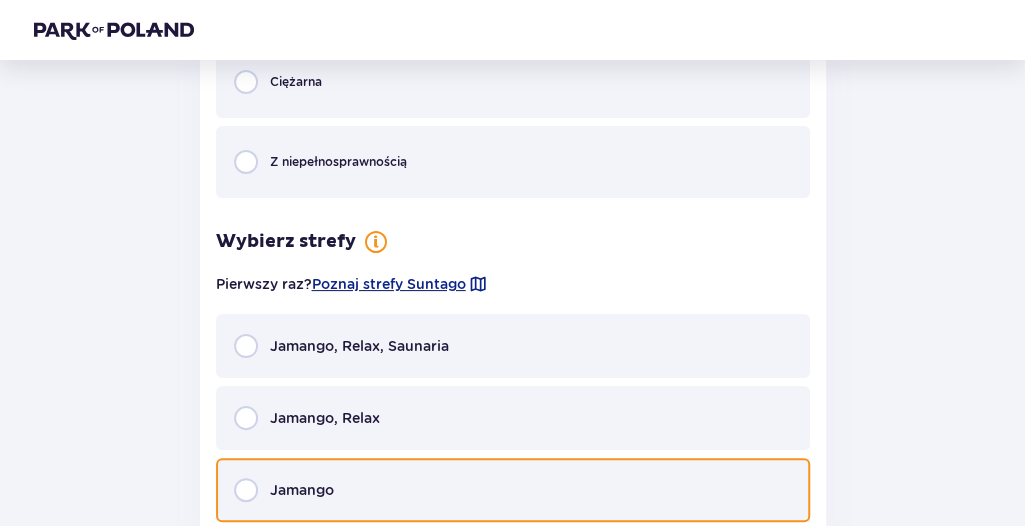 click at bounding box center [246, 490] 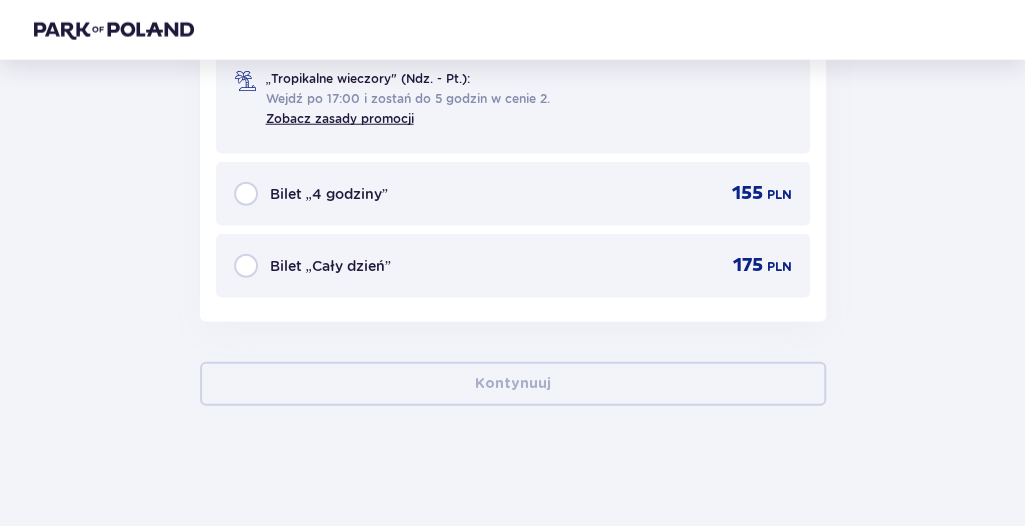 scroll, scrollTop: 4977, scrollLeft: 0, axis: vertical 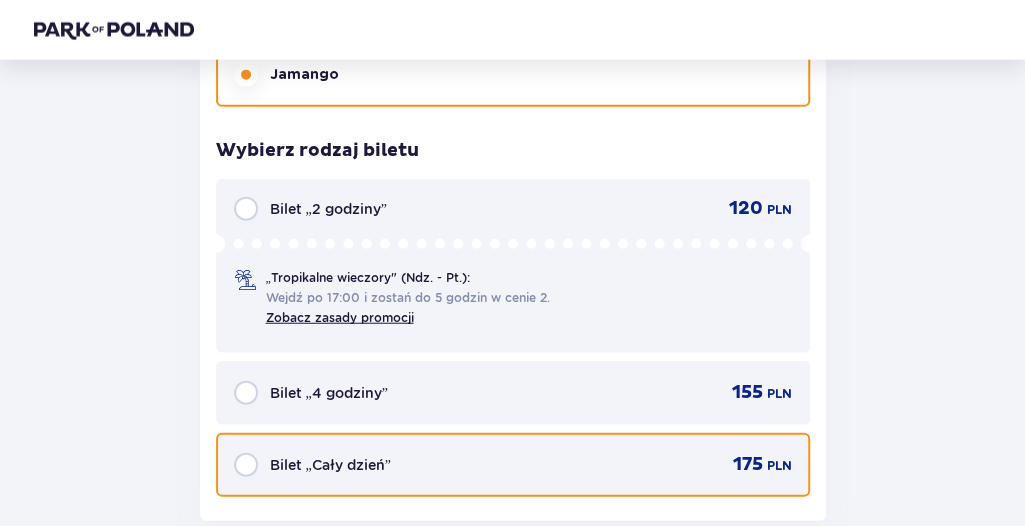 click at bounding box center (246, 465) 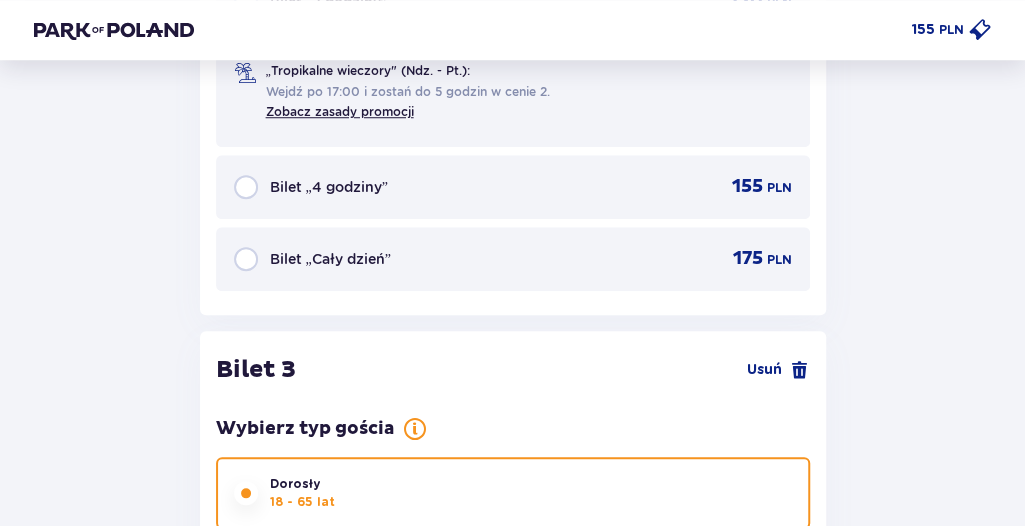 scroll, scrollTop: 3544, scrollLeft: 0, axis: vertical 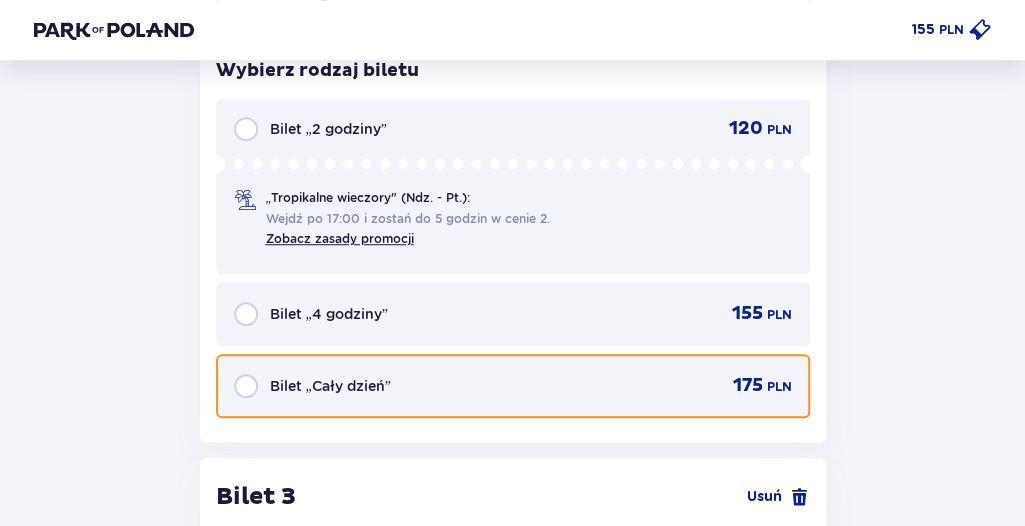 click at bounding box center (246, 386) 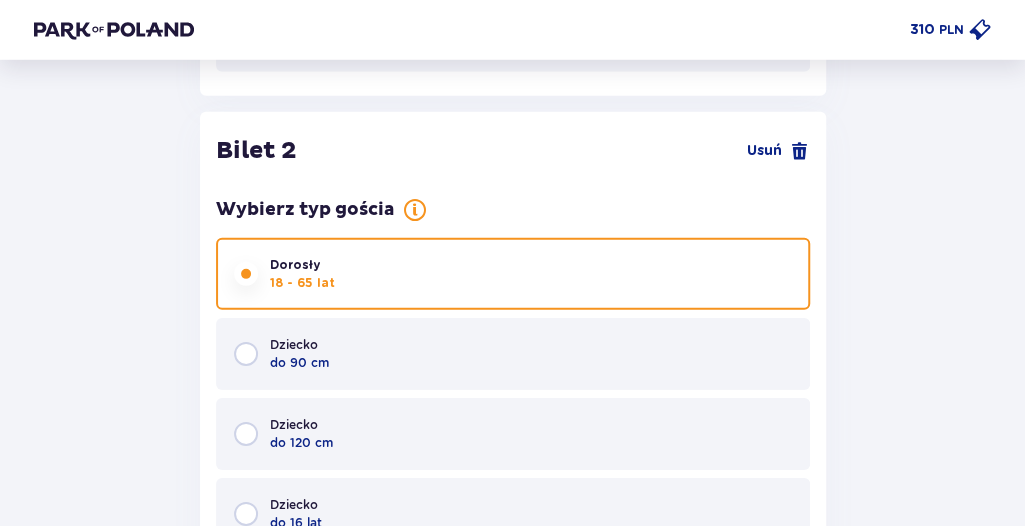scroll, scrollTop: 2177, scrollLeft: 0, axis: vertical 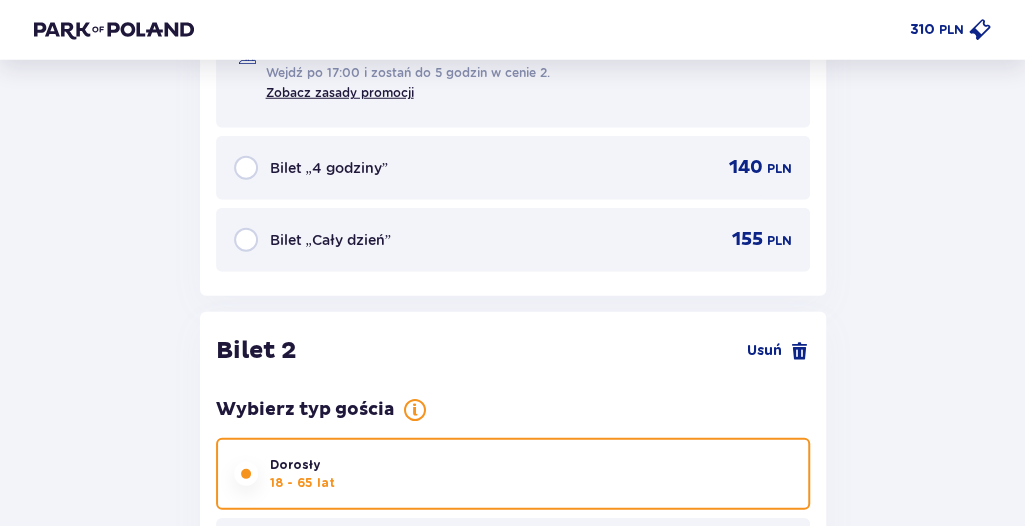 click on "Bilet „Cały dzień”" at bounding box center (312, 240) 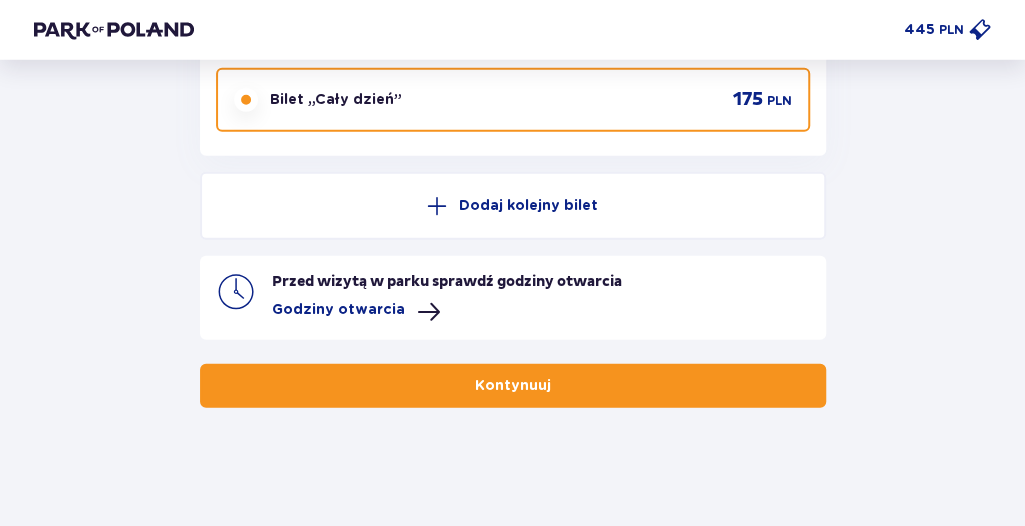 scroll, scrollTop: 5345, scrollLeft: 0, axis: vertical 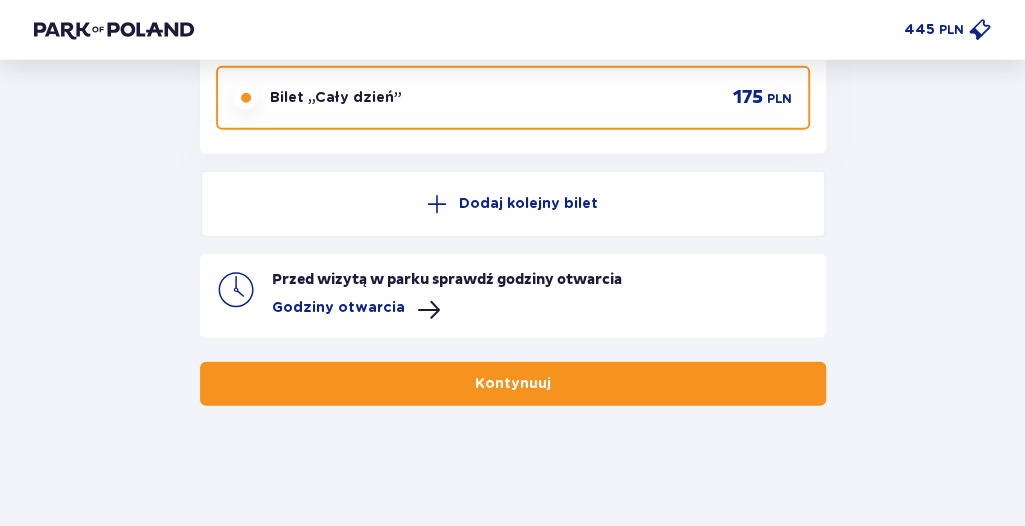 click on "Kontynuuj" at bounding box center [513, 384] 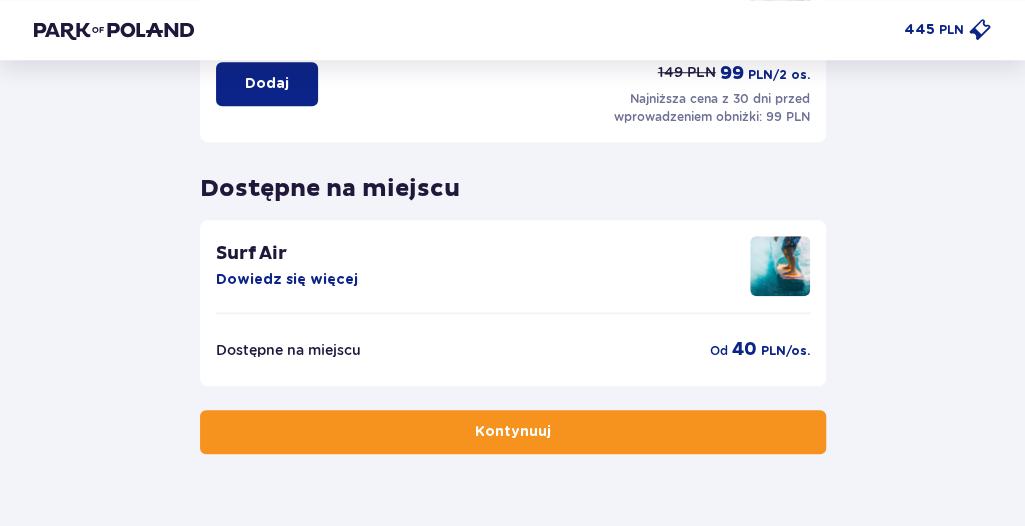 scroll, scrollTop: 679, scrollLeft: 0, axis: vertical 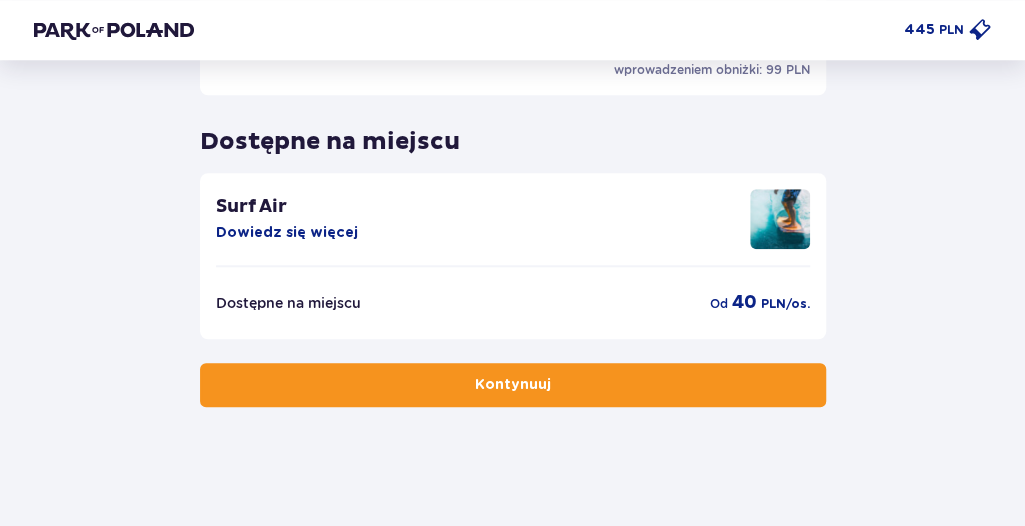 click on "Kontynuuj" at bounding box center (513, 385) 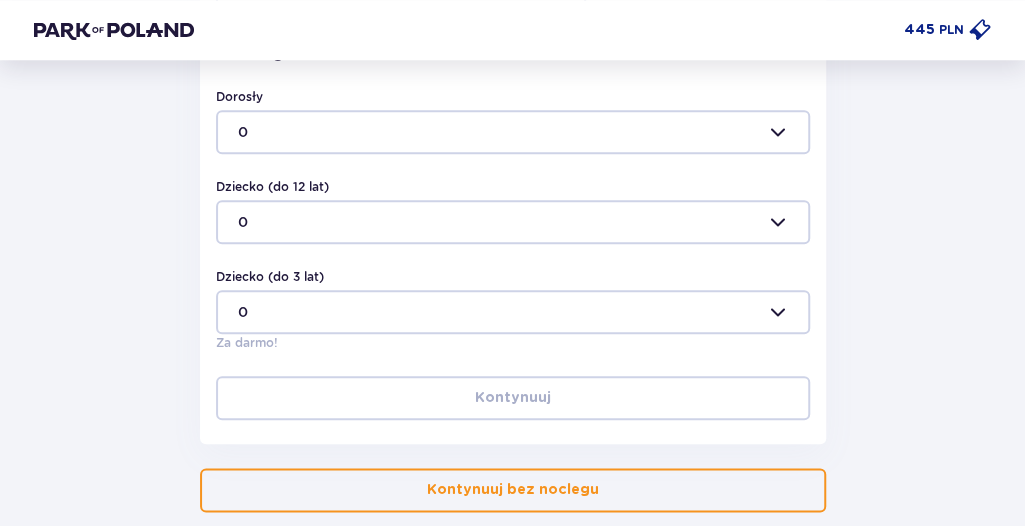 scroll, scrollTop: 808, scrollLeft: 0, axis: vertical 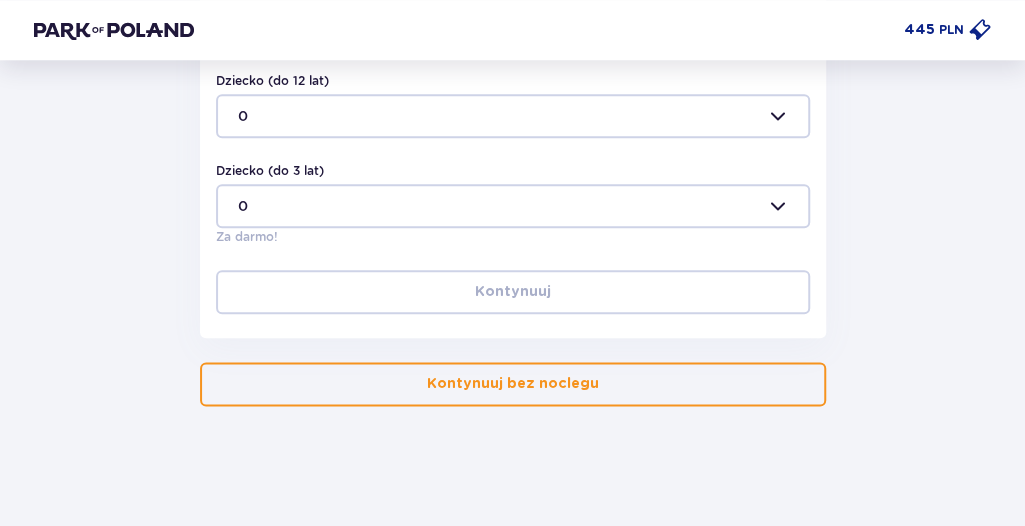 click on "Kontynuuj bez noclegu" at bounding box center [513, 384] 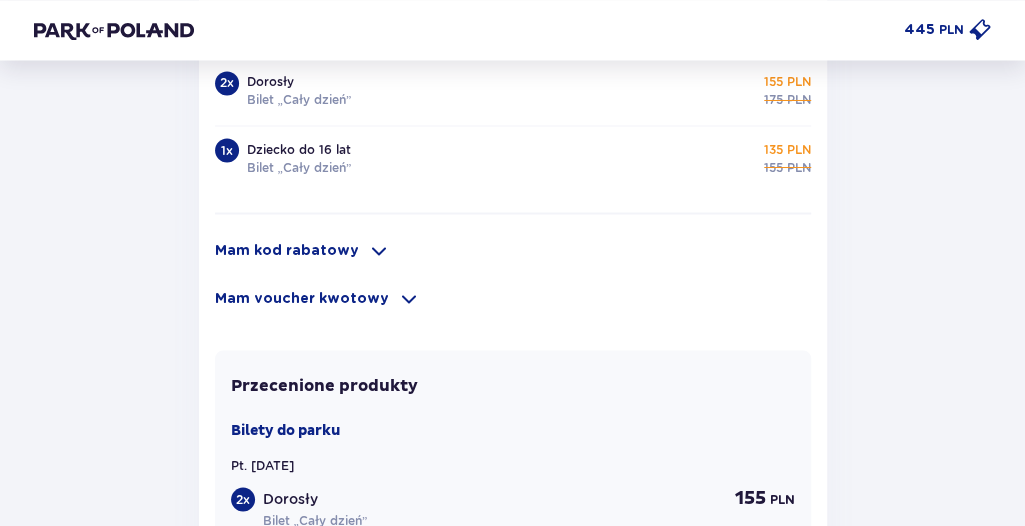 scroll, scrollTop: 1600, scrollLeft: 0, axis: vertical 